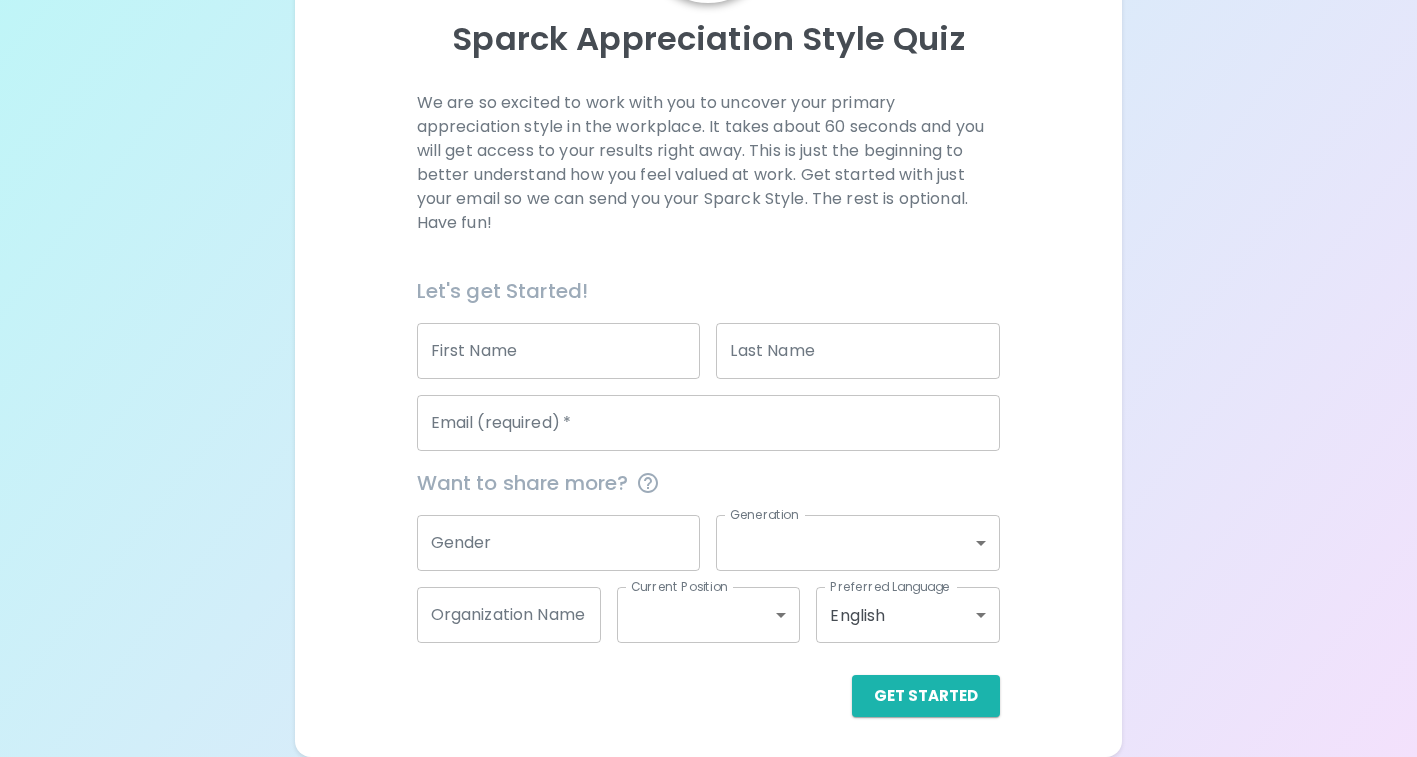 scroll, scrollTop: 220, scrollLeft: 0, axis: vertical 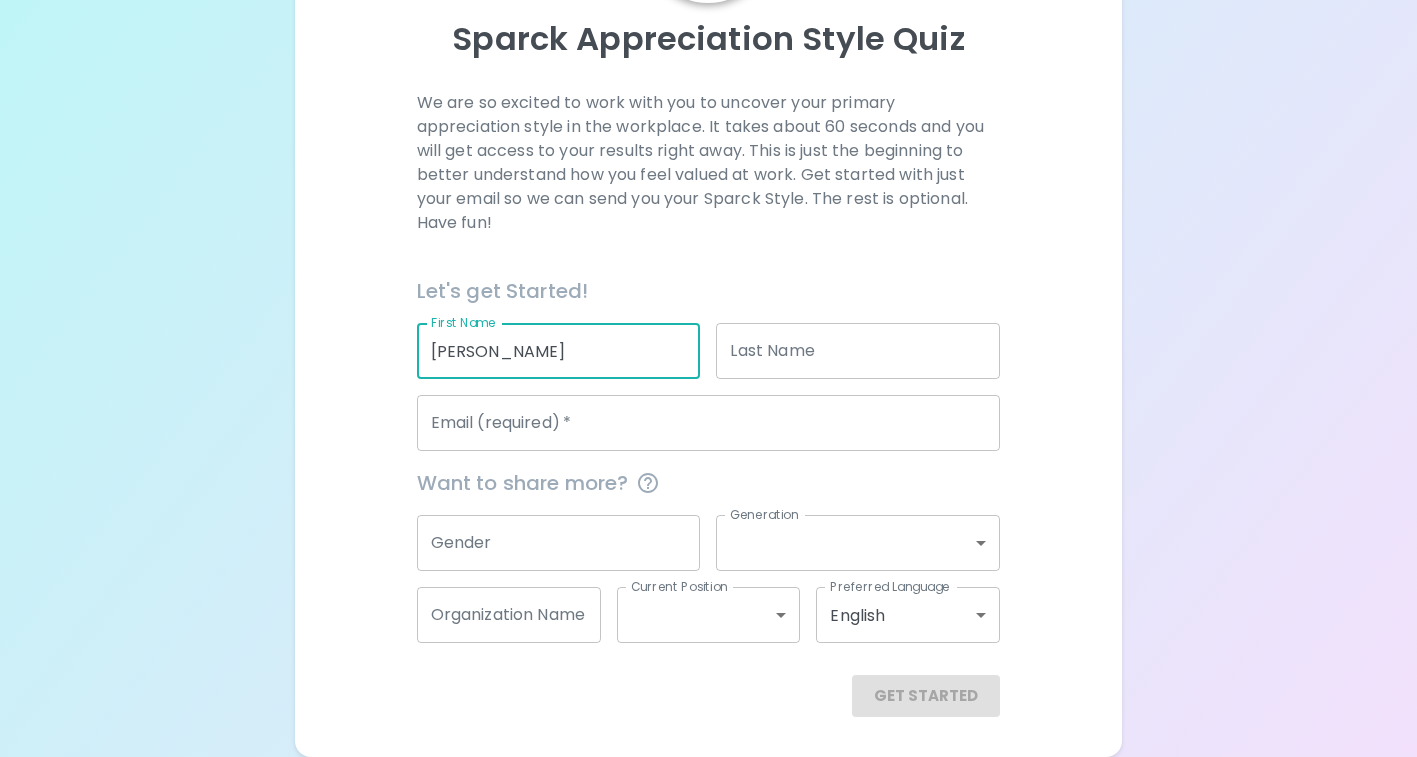 type on "[PERSON_NAME]" 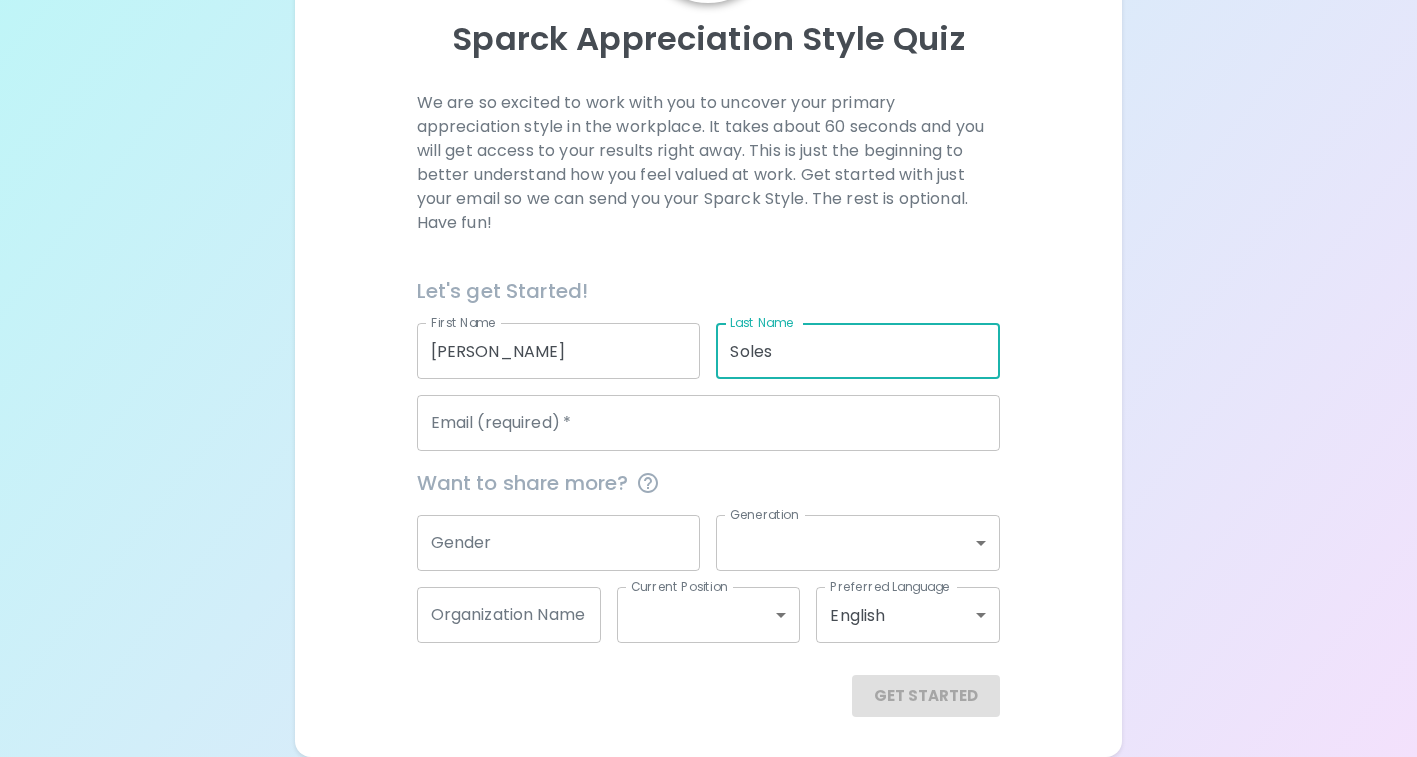type on "Soles" 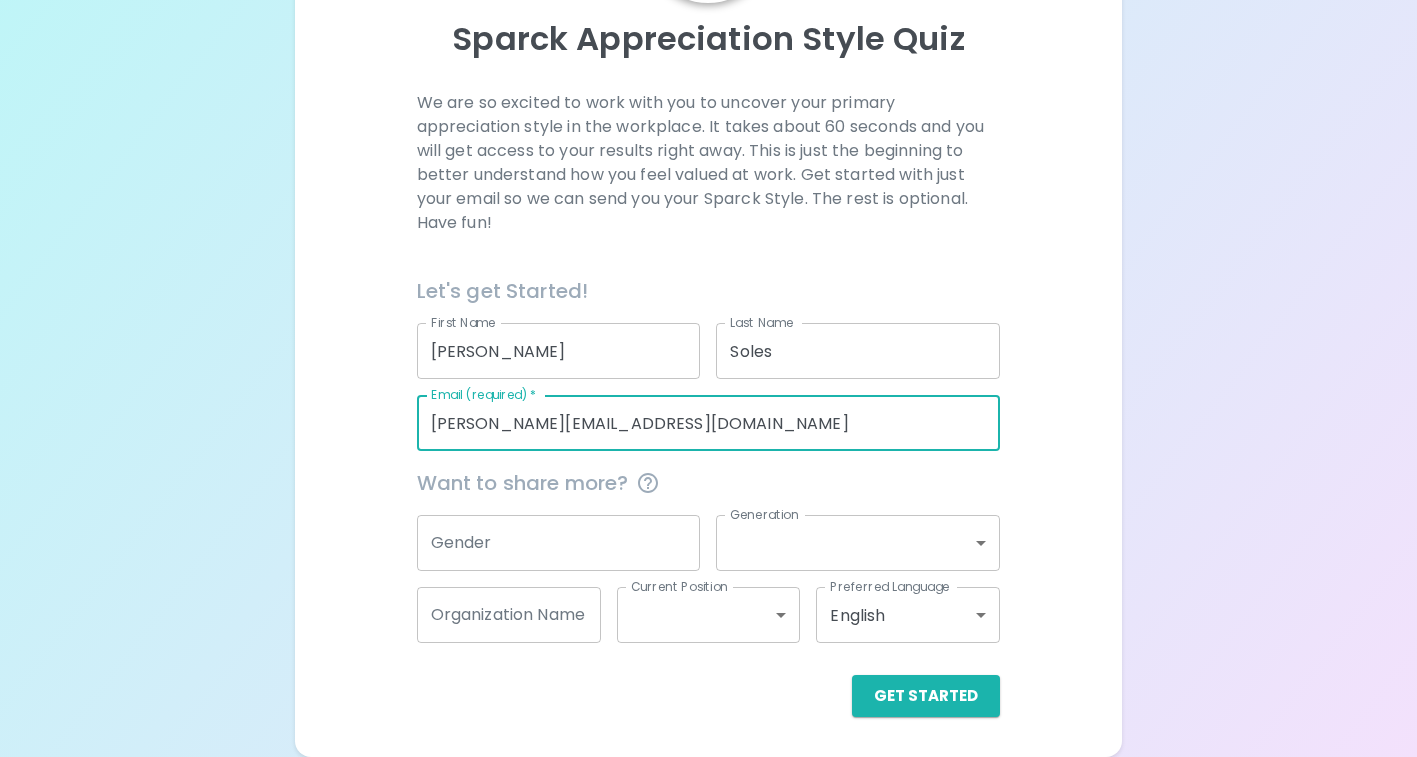 type on "[PERSON_NAME][EMAIL_ADDRESS][DOMAIN_NAME]" 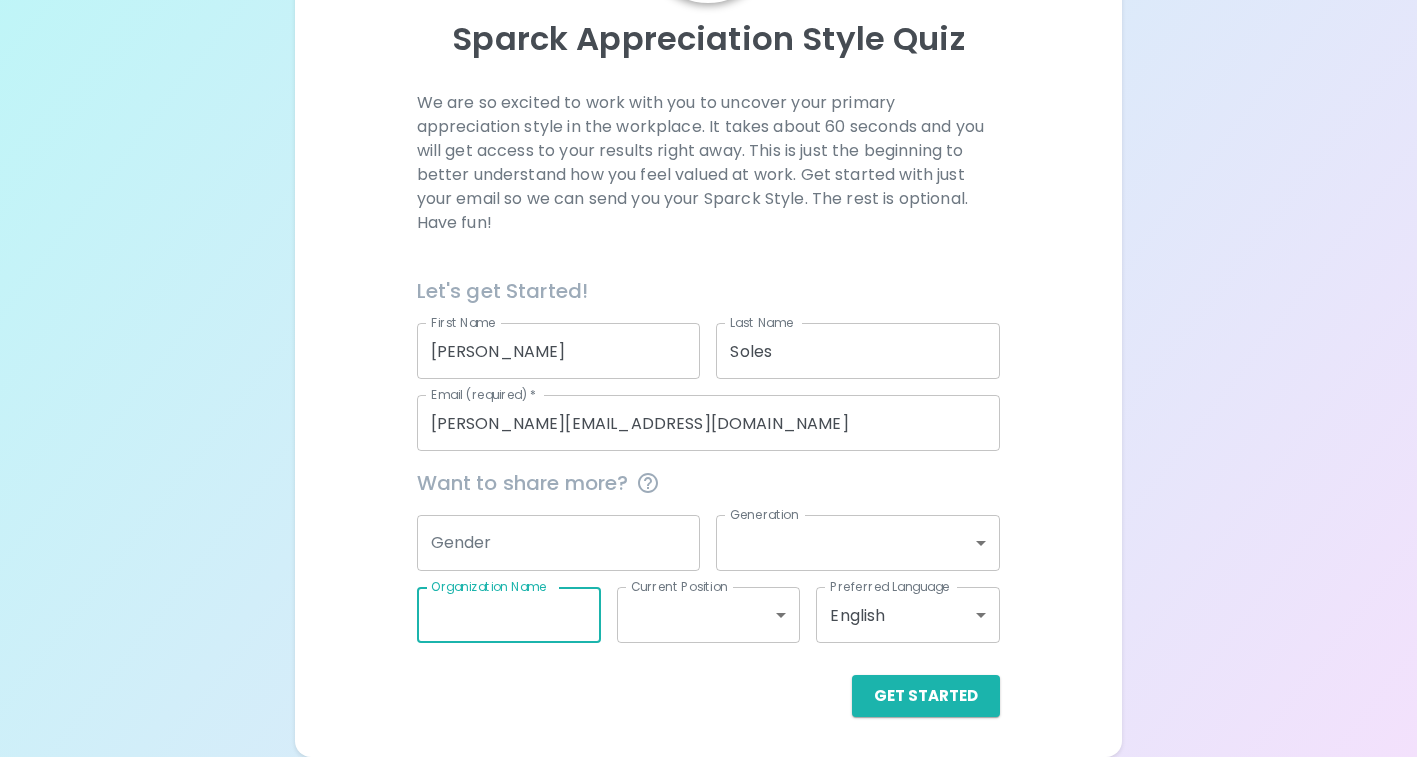 click on "Get Started" at bounding box center (701, 680) 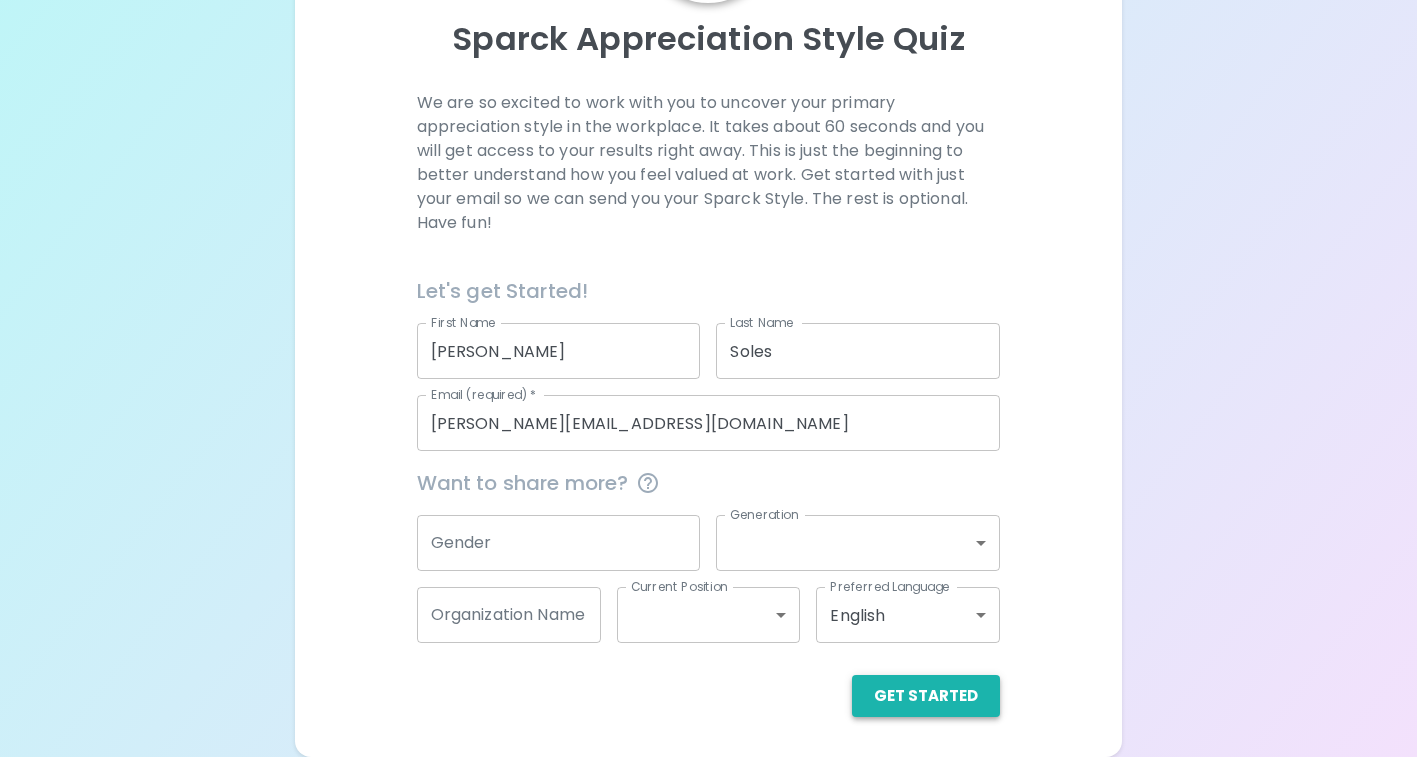 click on "Get Started" at bounding box center (926, 696) 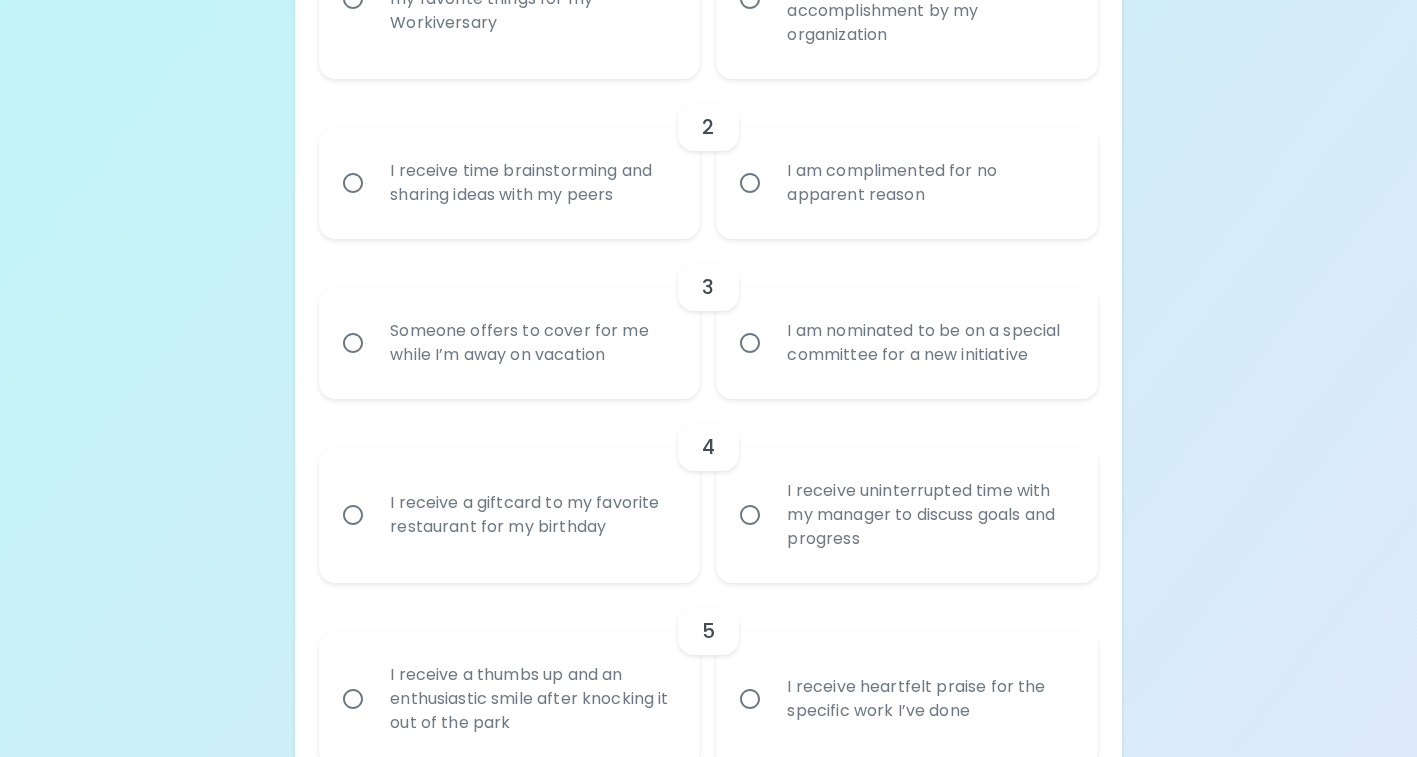 scroll, scrollTop: 609, scrollLeft: 0, axis: vertical 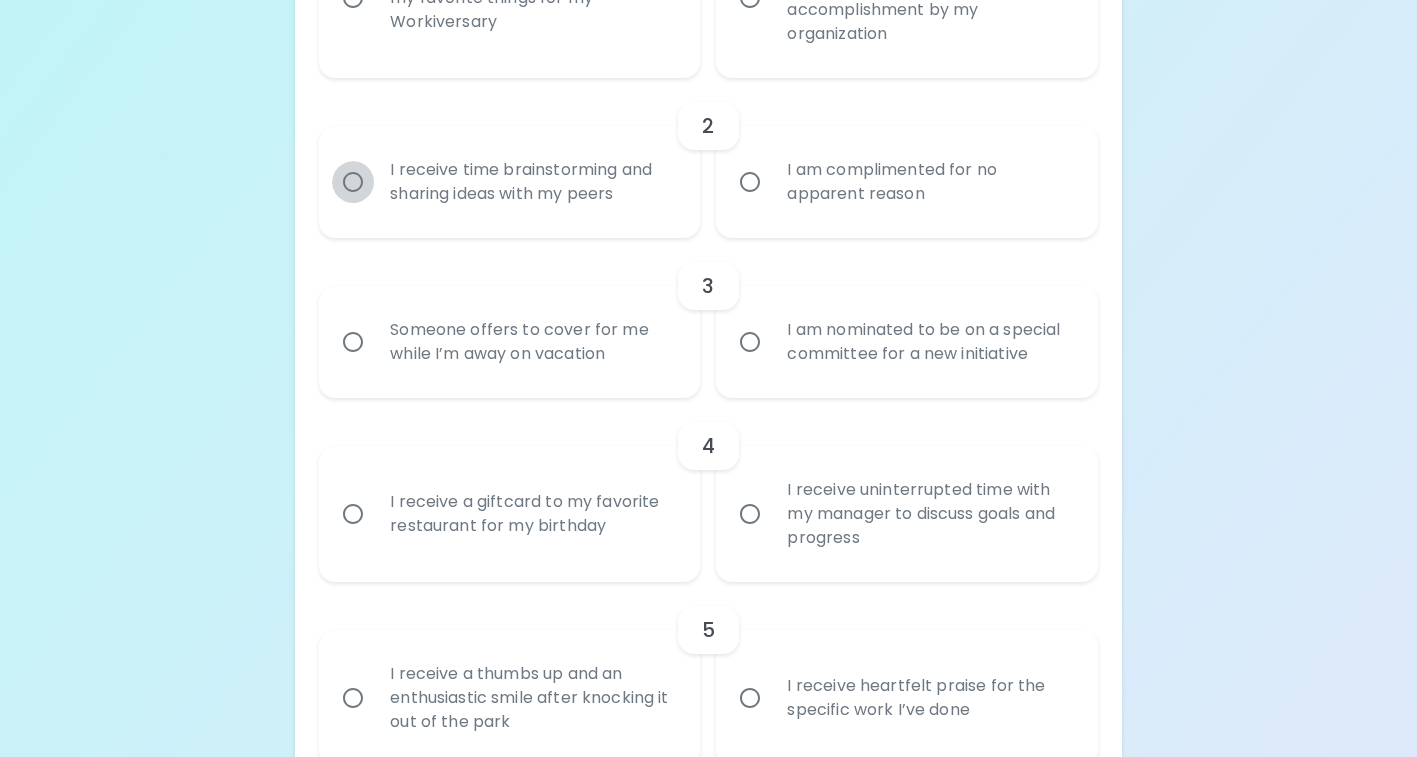 click on "I receive time brainstorming and sharing ideas with my peers" at bounding box center [353, 182] 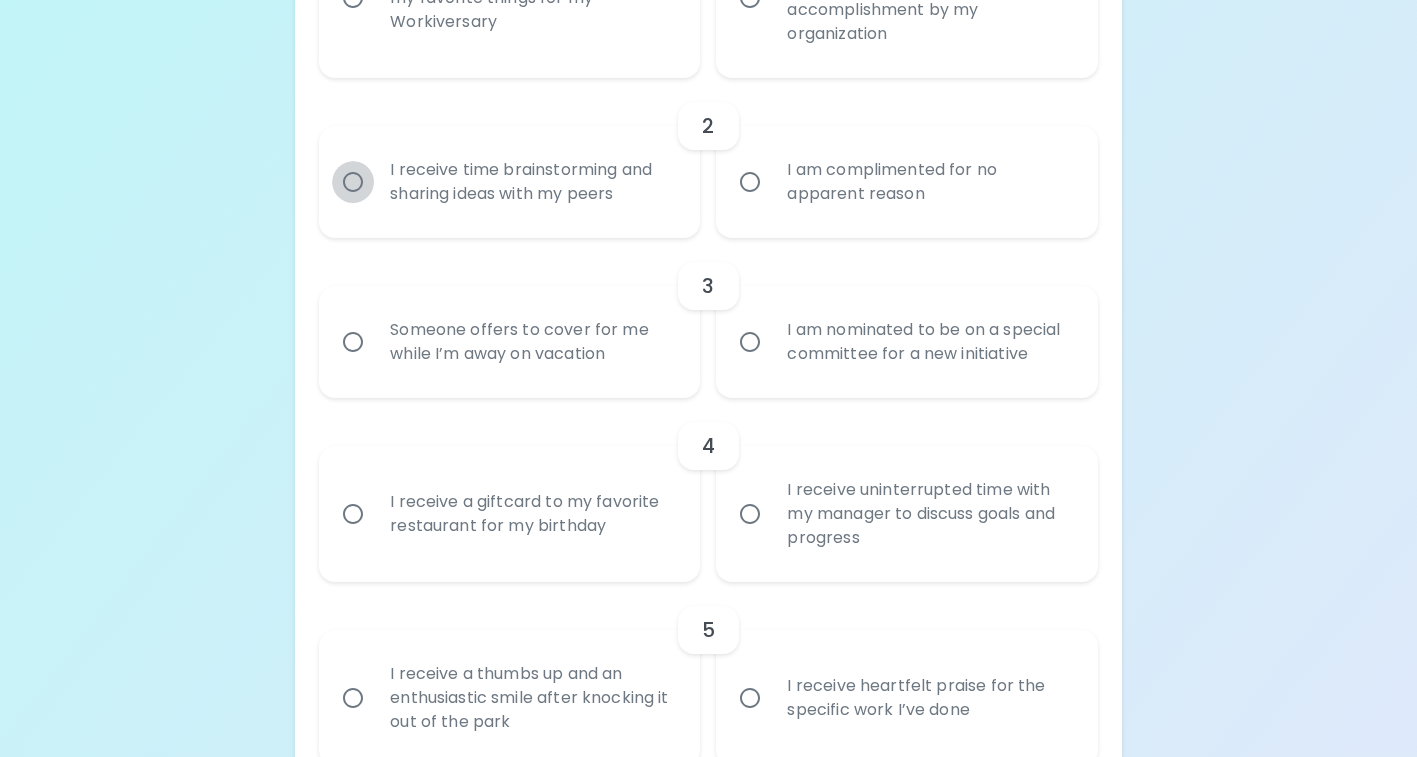 radio on "true" 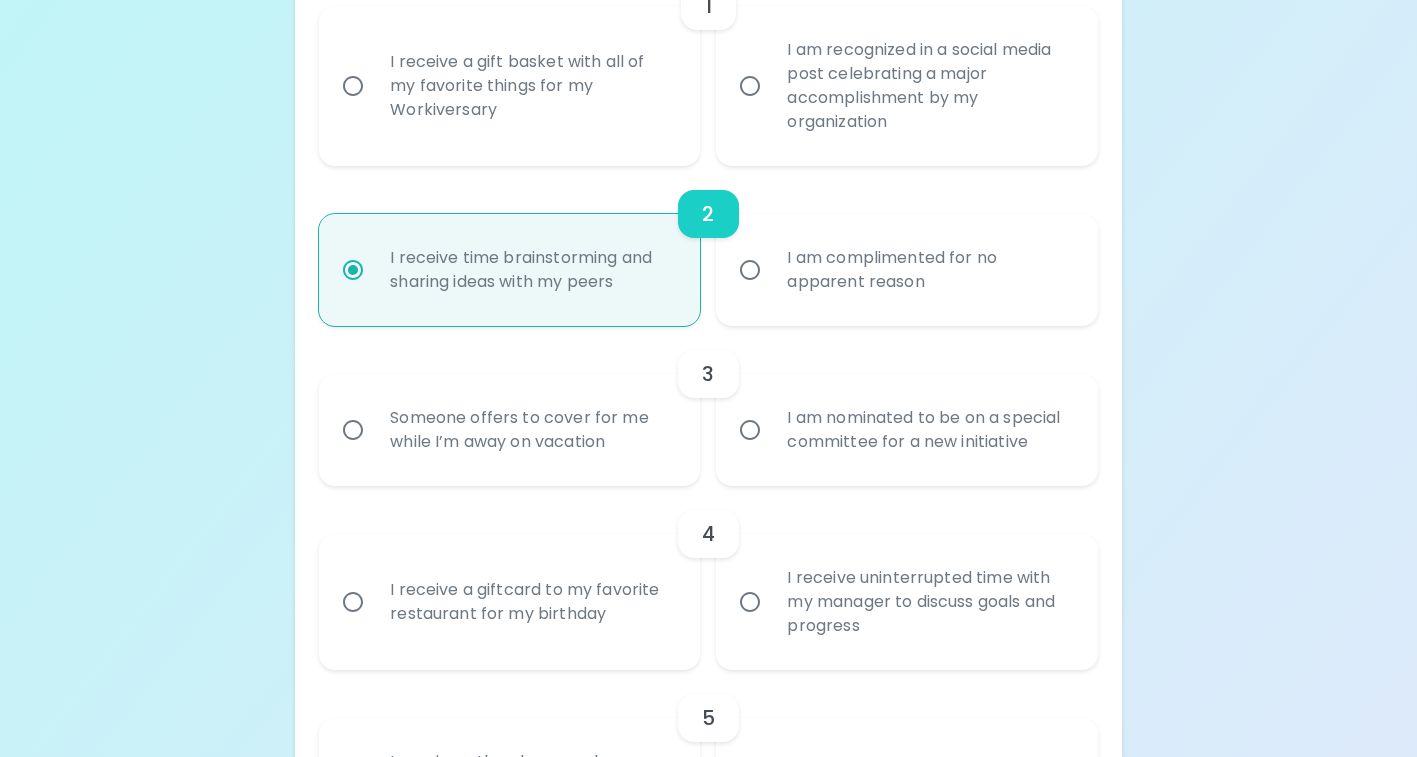 scroll, scrollTop: 521, scrollLeft: 0, axis: vertical 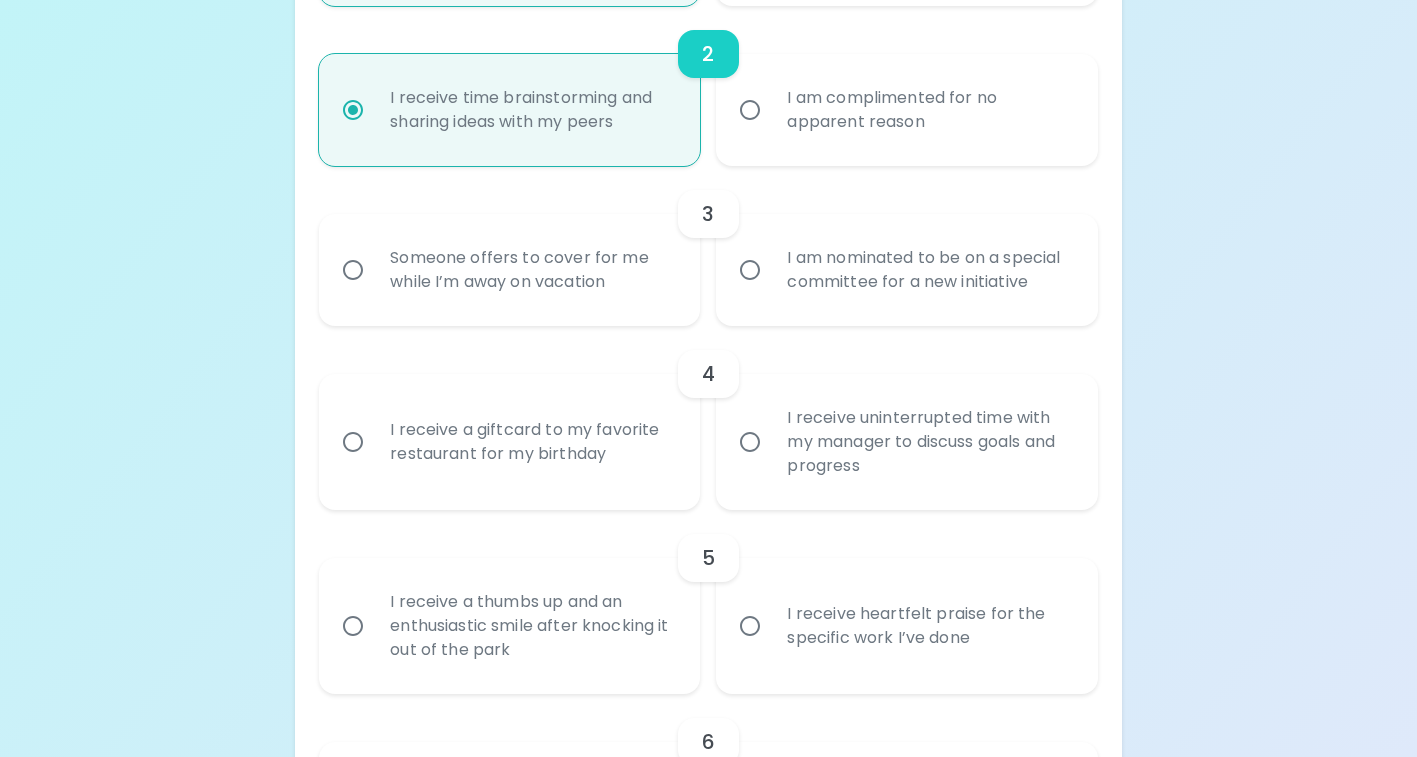 radio on "true" 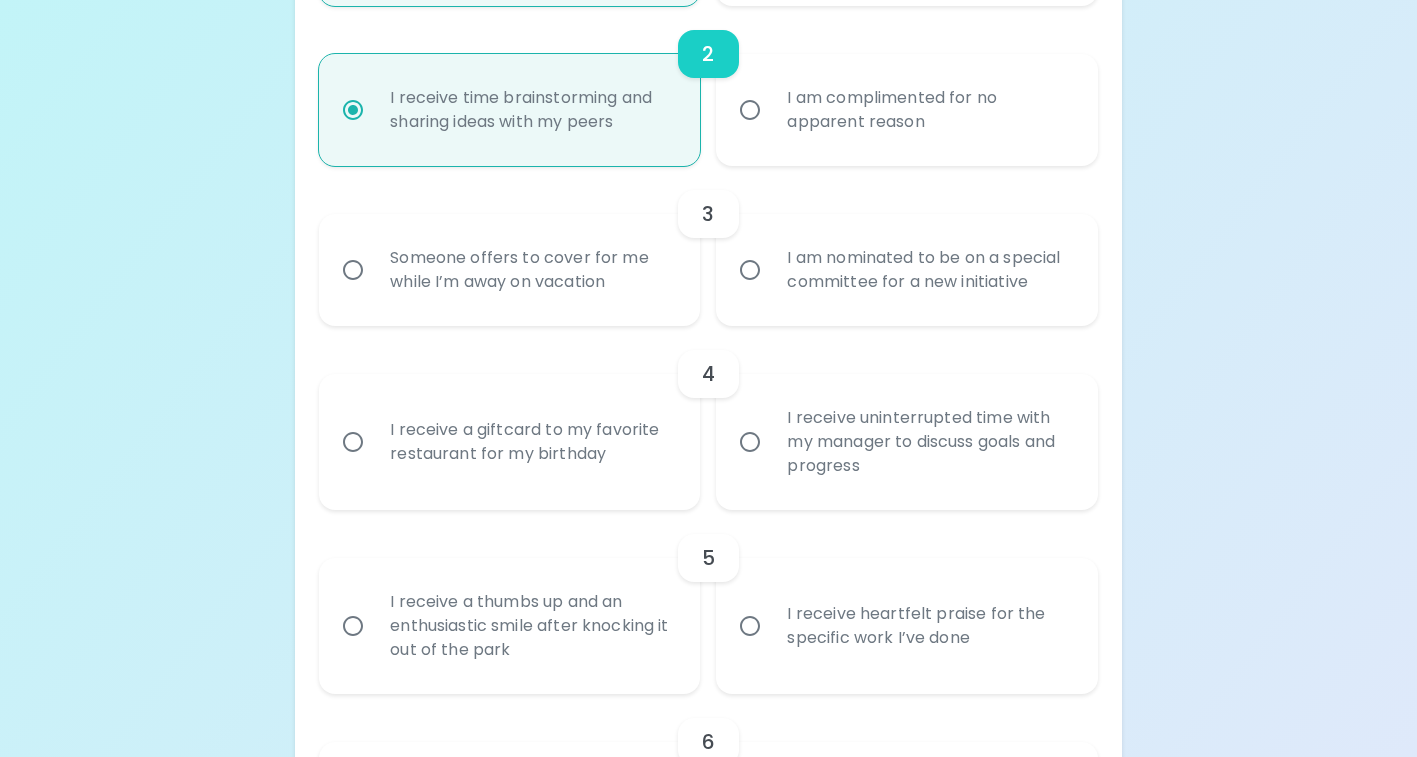 radio on "true" 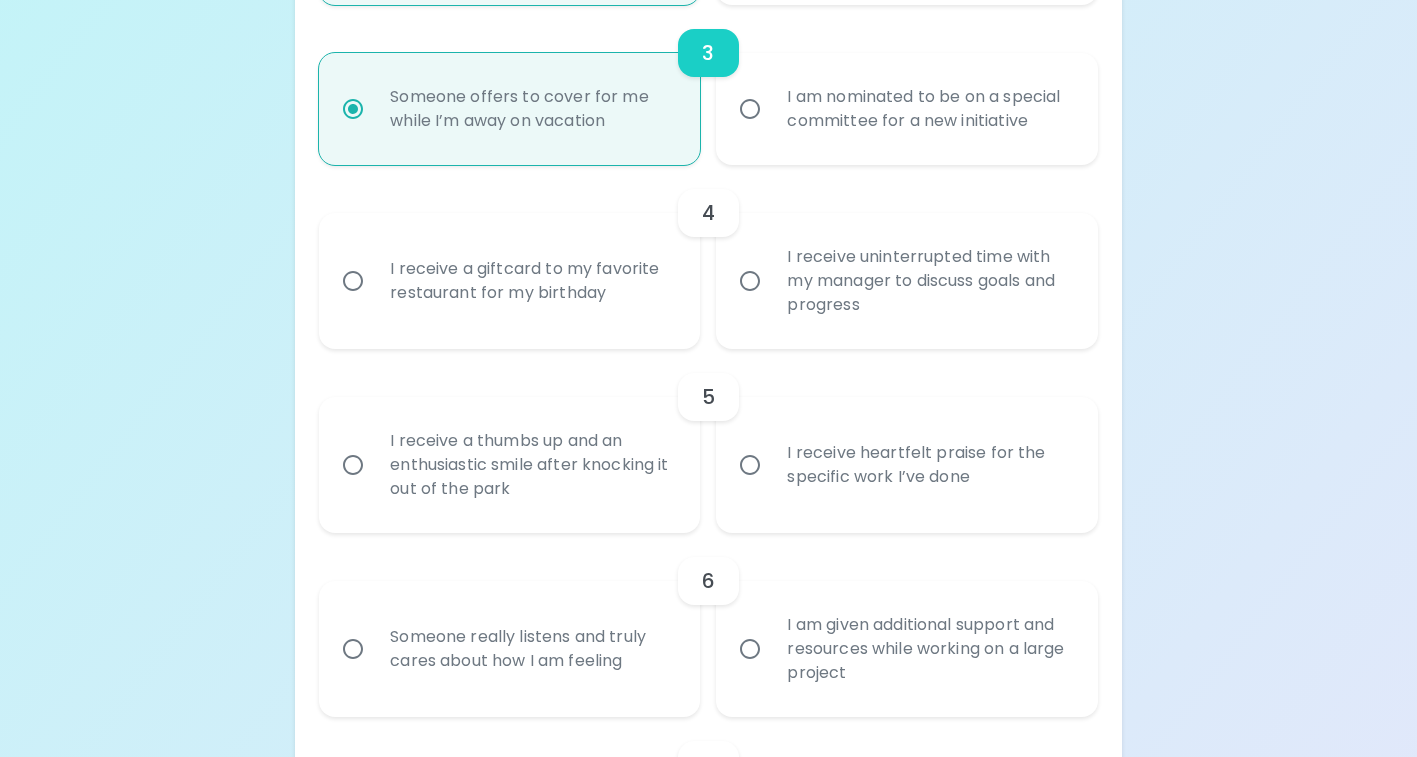 scroll, scrollTop: 845, scrollLeft: 0, axis: vertical 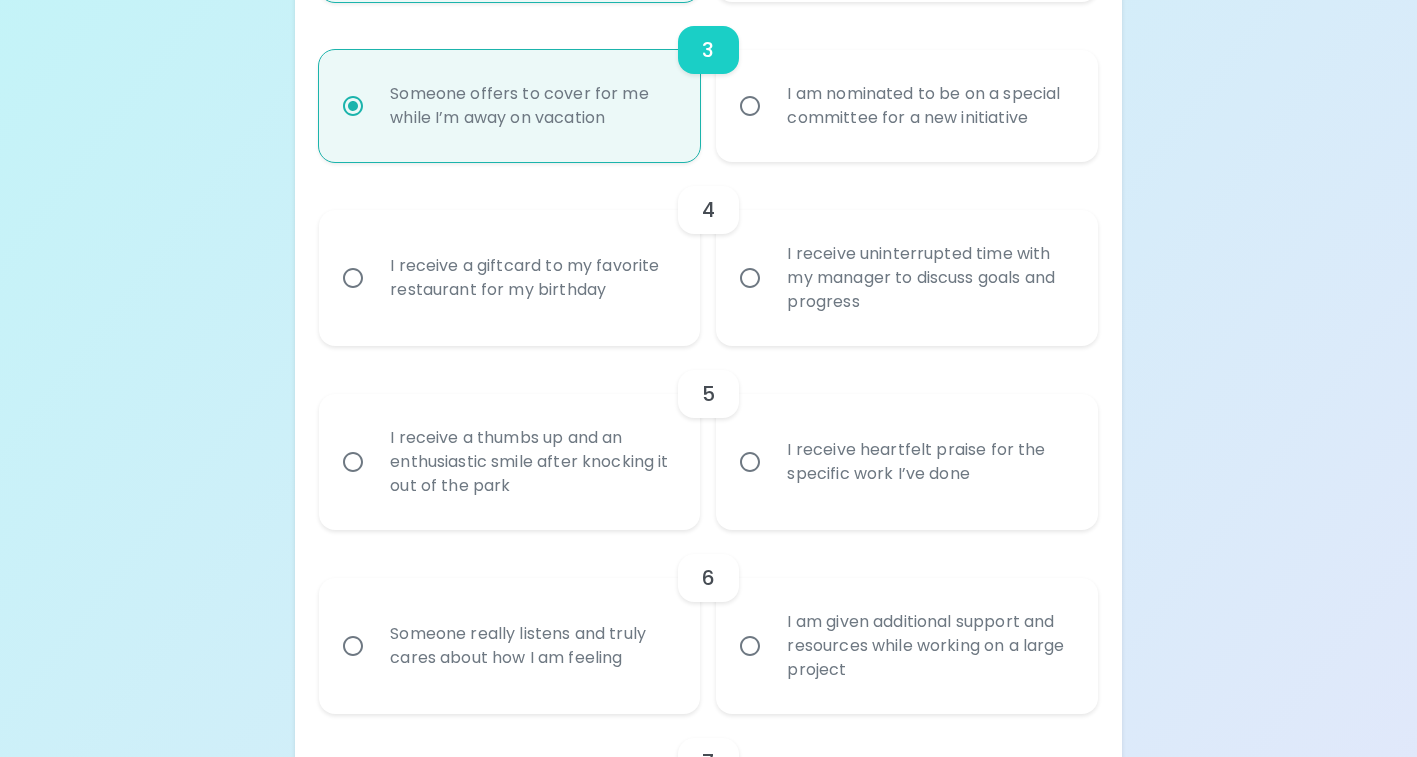 radio on "true" 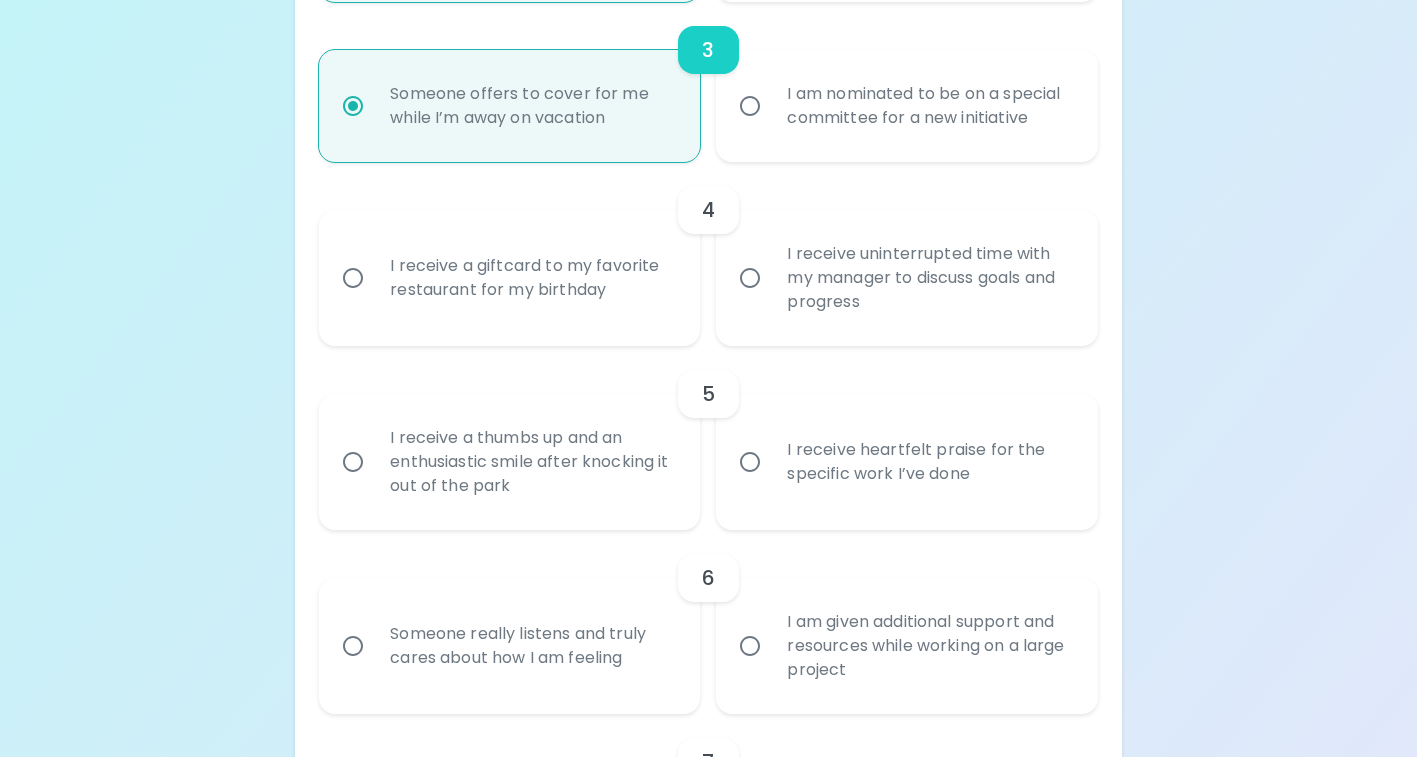 radio on "false" 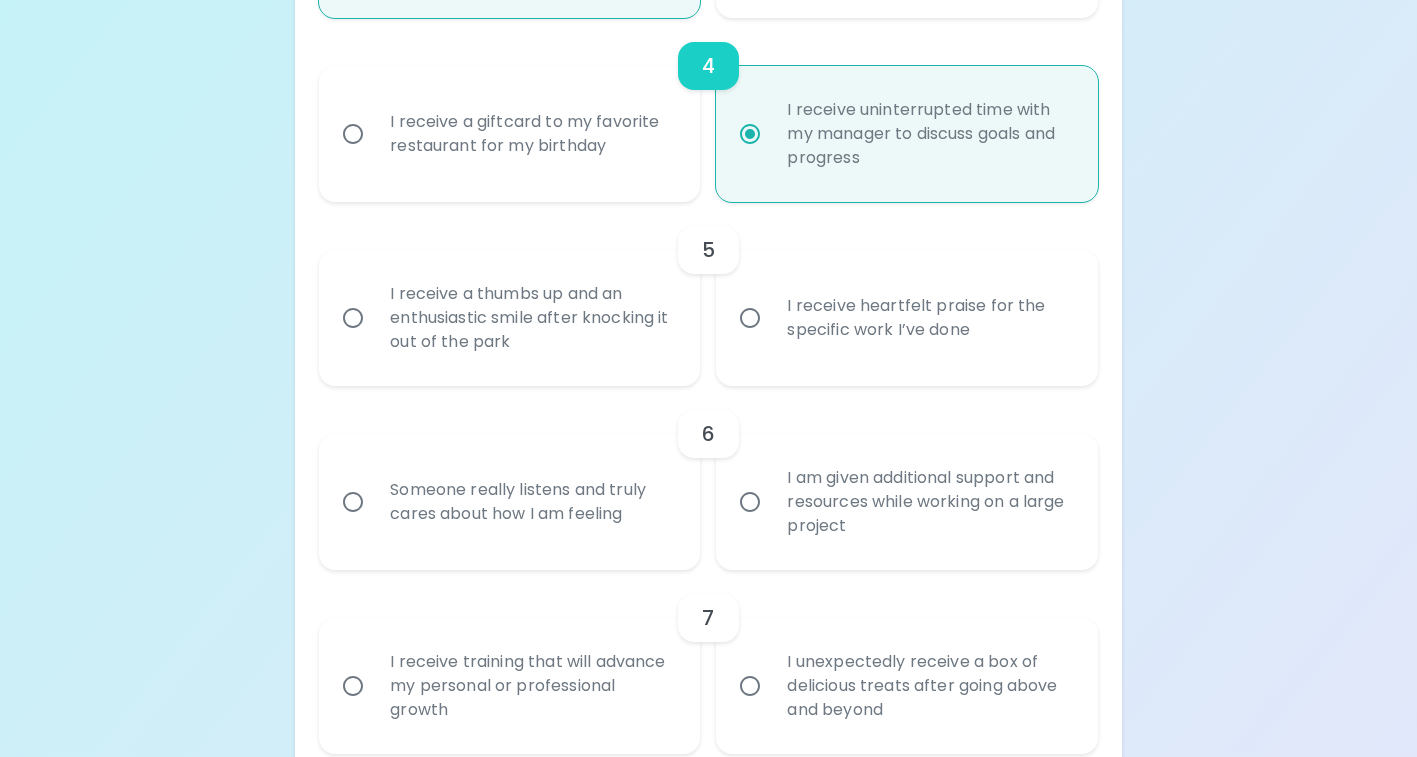 scroll, scrollTop: 1005, scrollLeft: 0, axis: vertical 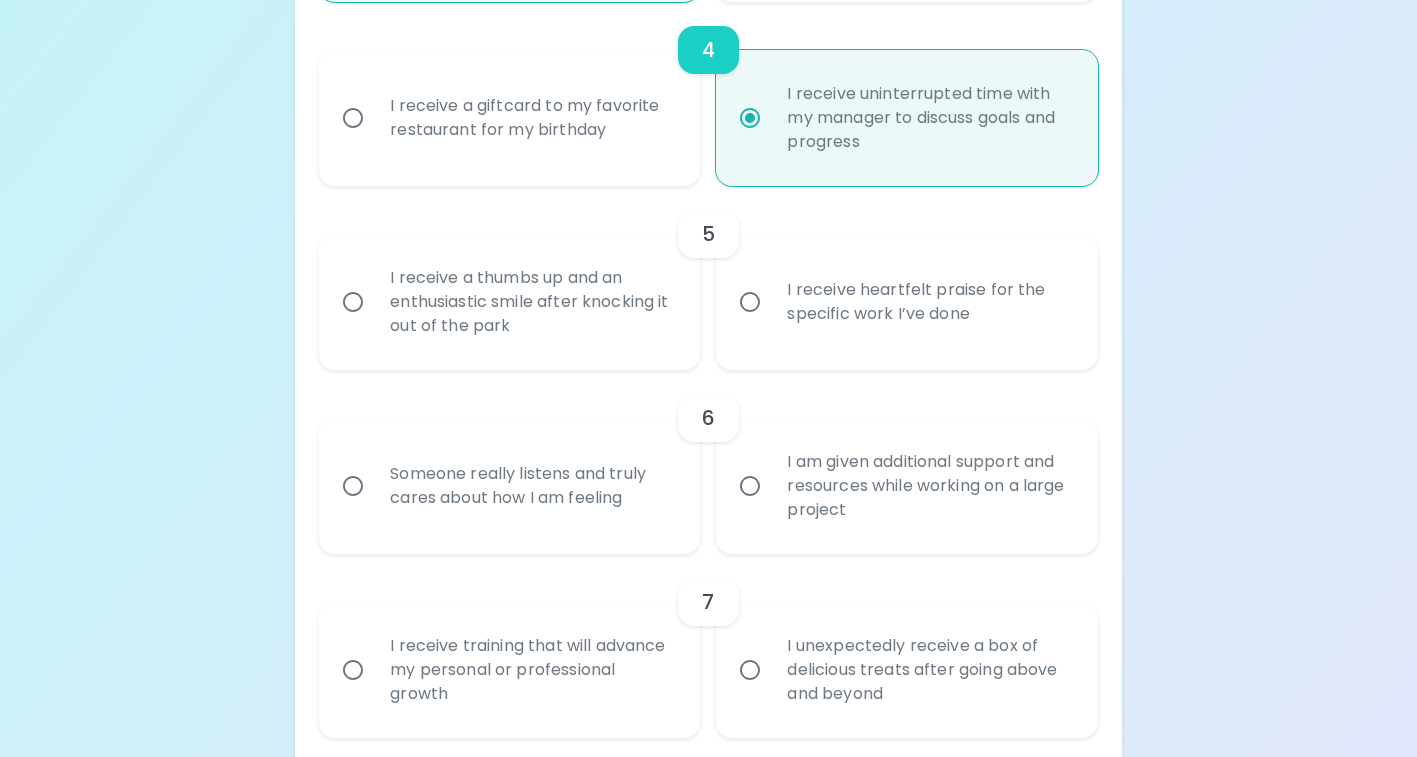 radio on "true" 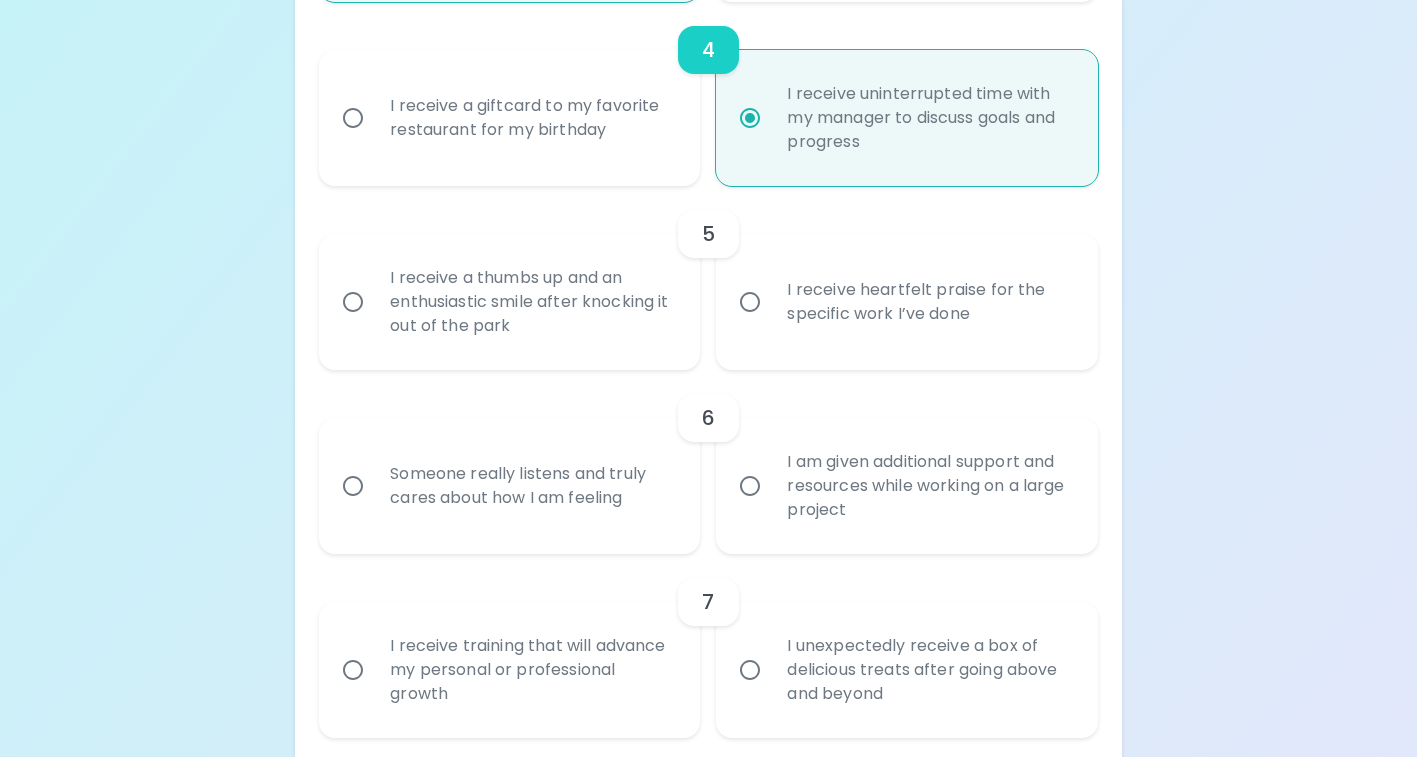 radio on "false" 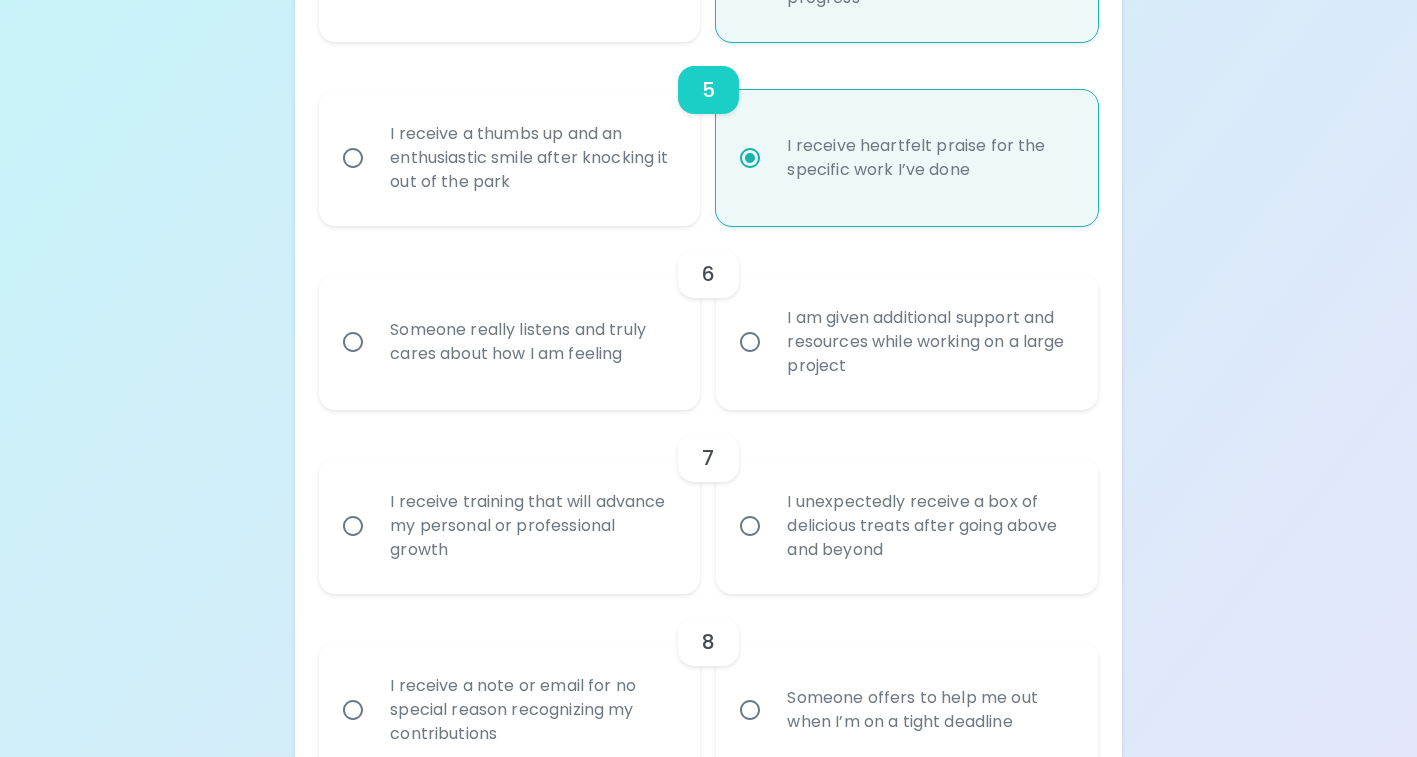 scroll, scrollTop: 1165, scrollLeft: 0, axis: vertical 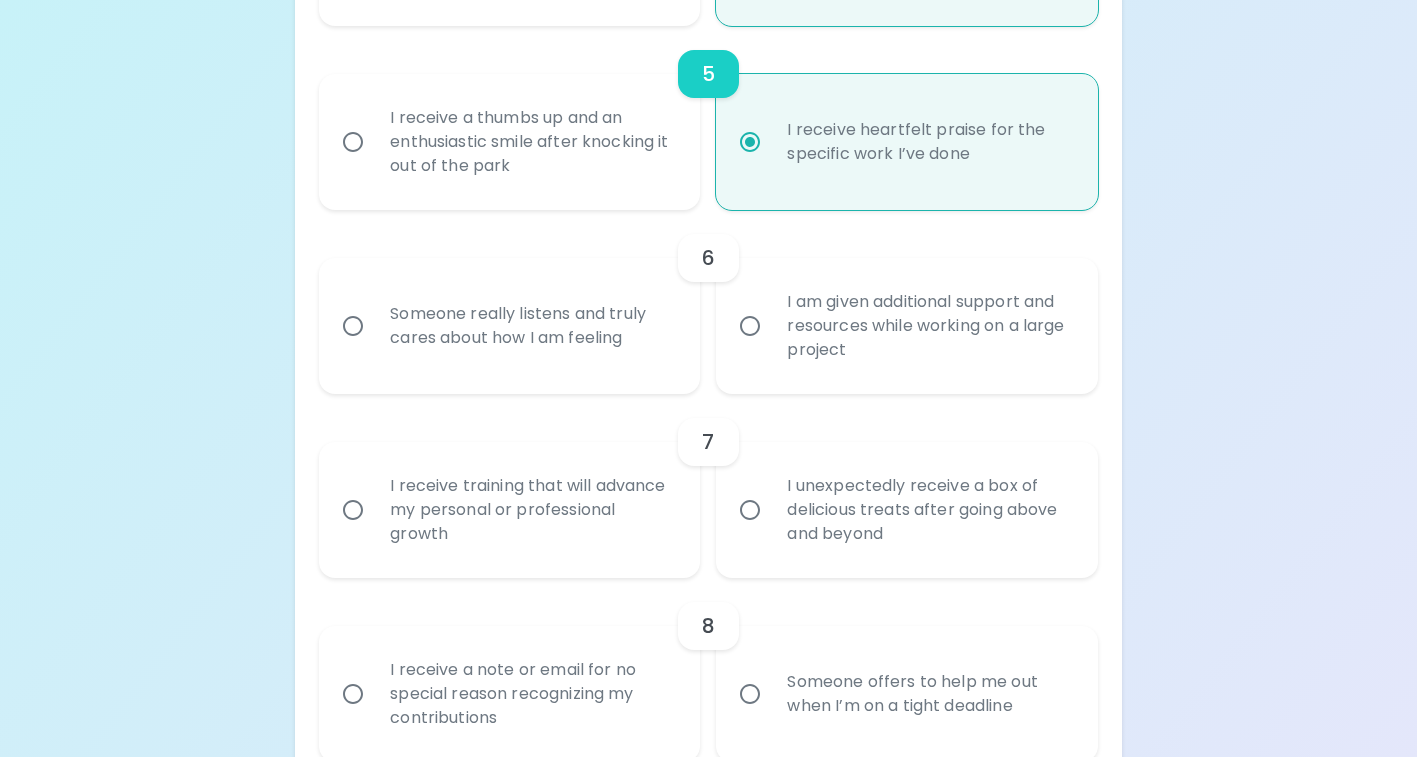 radio on "true" 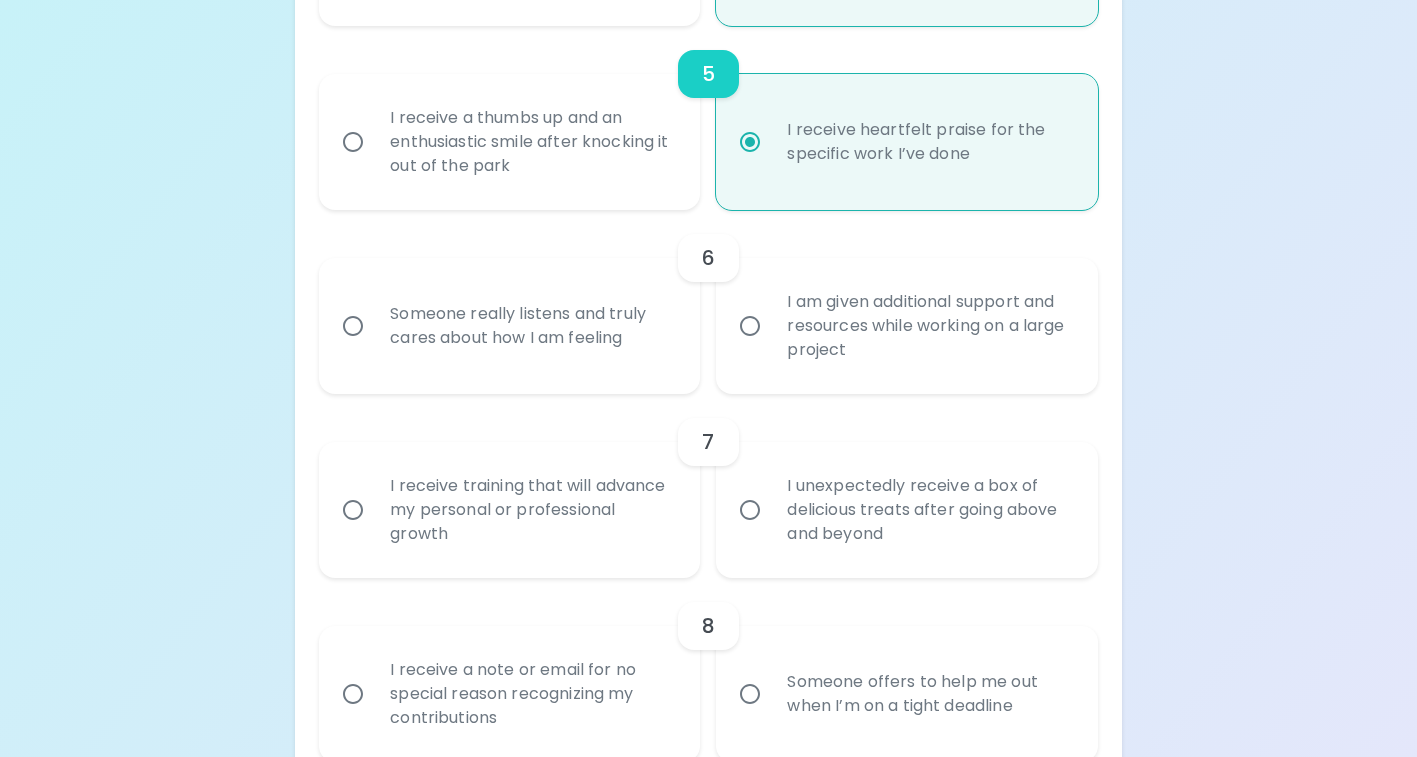 radio on "false" 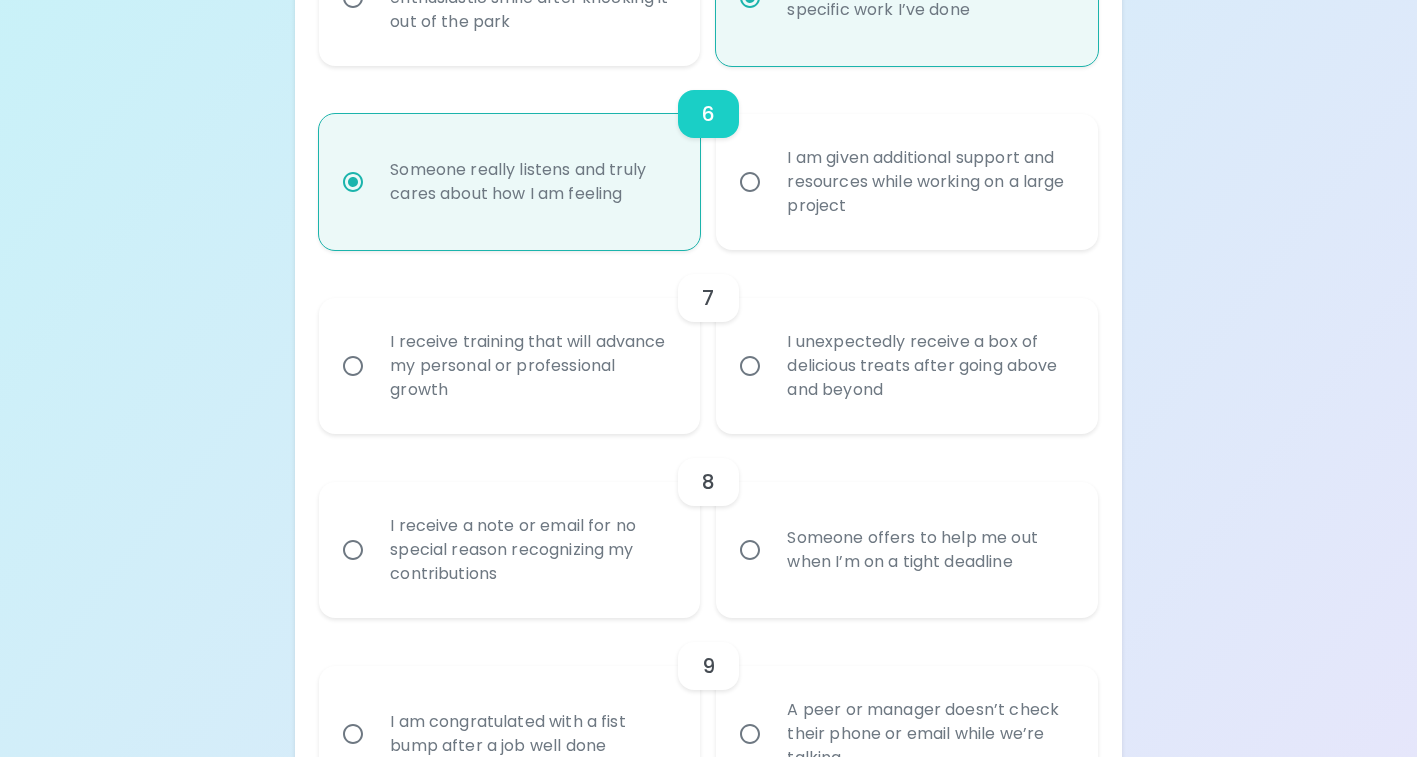 scroll, scrollTop: 1325, scrollLeft: 0, axis: vertical 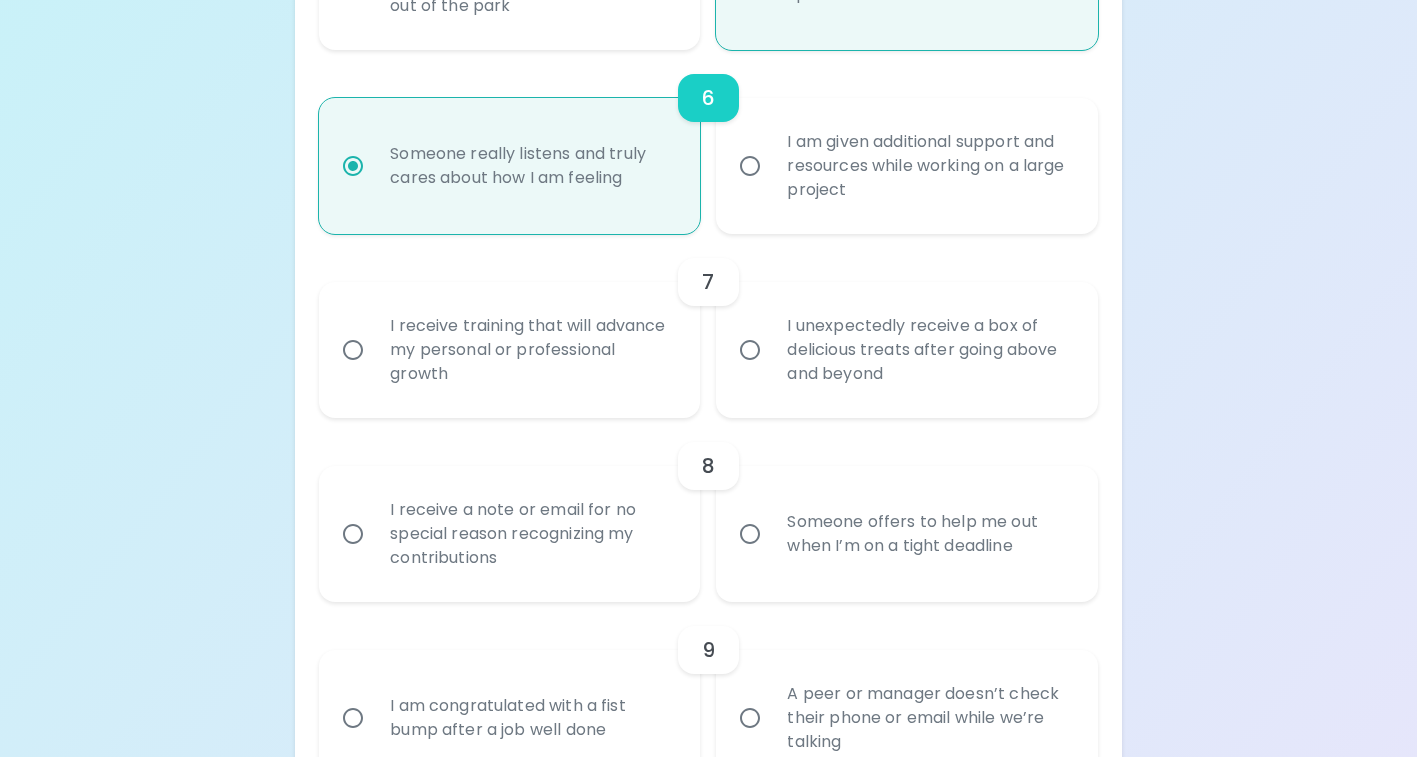 radio on "true" 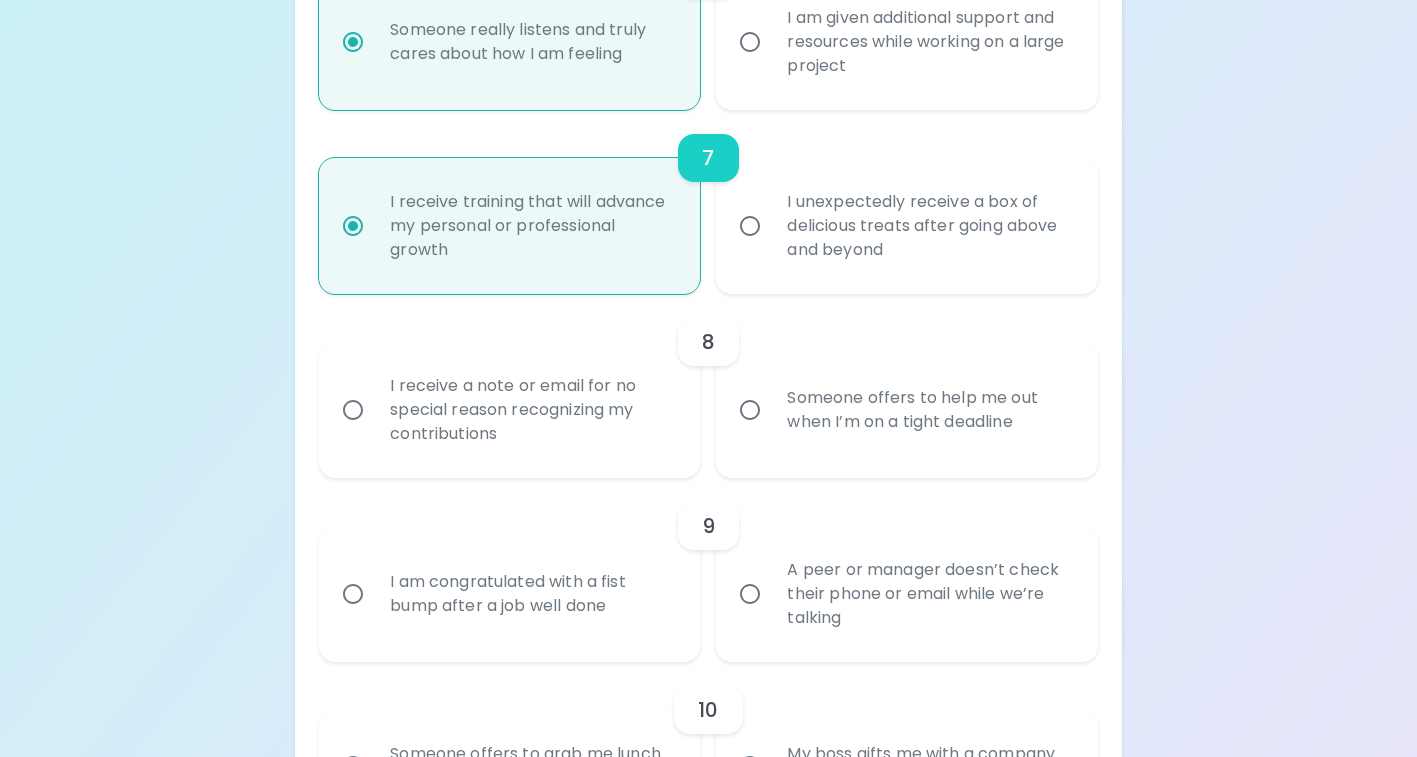 scroll, scrollTop: 1485, scrollLeft: 0, axis: vertical 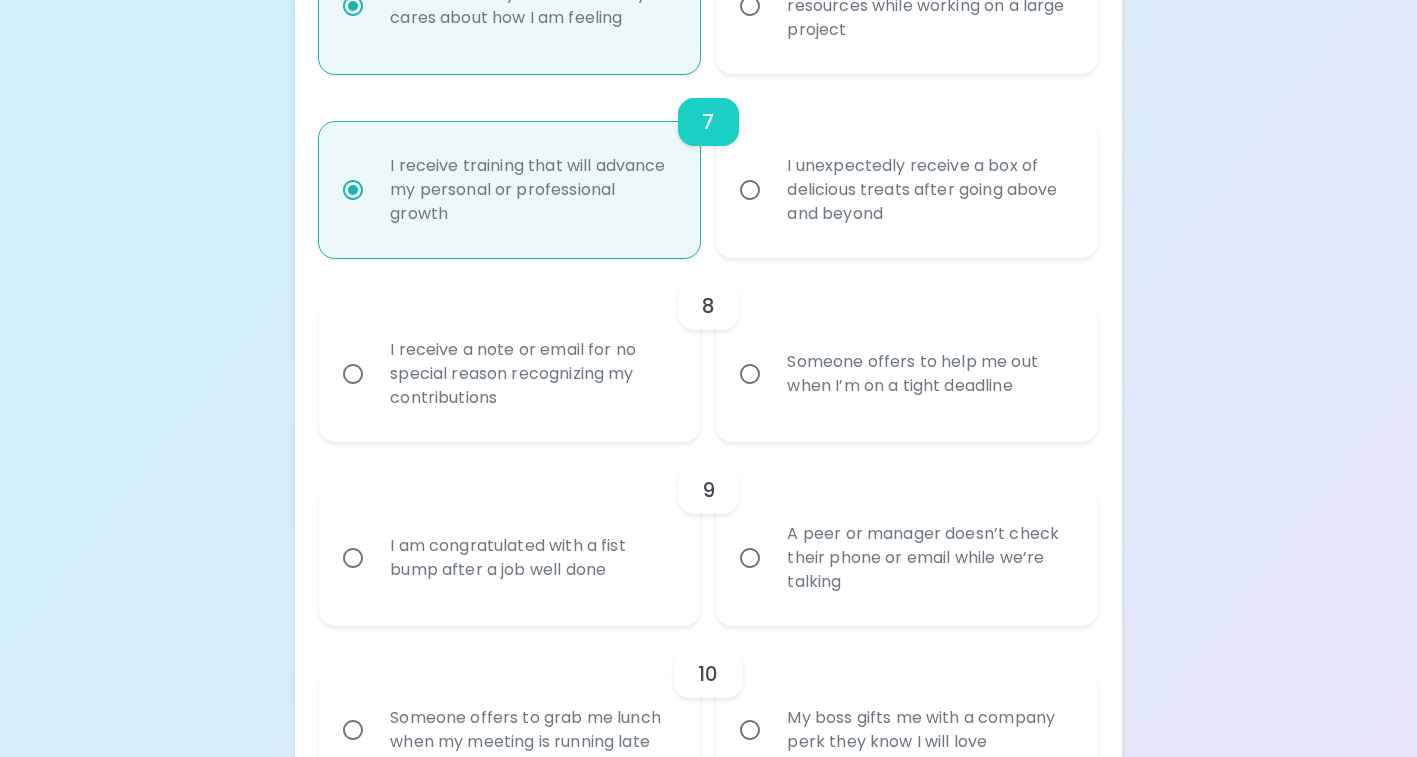 radio on "true" 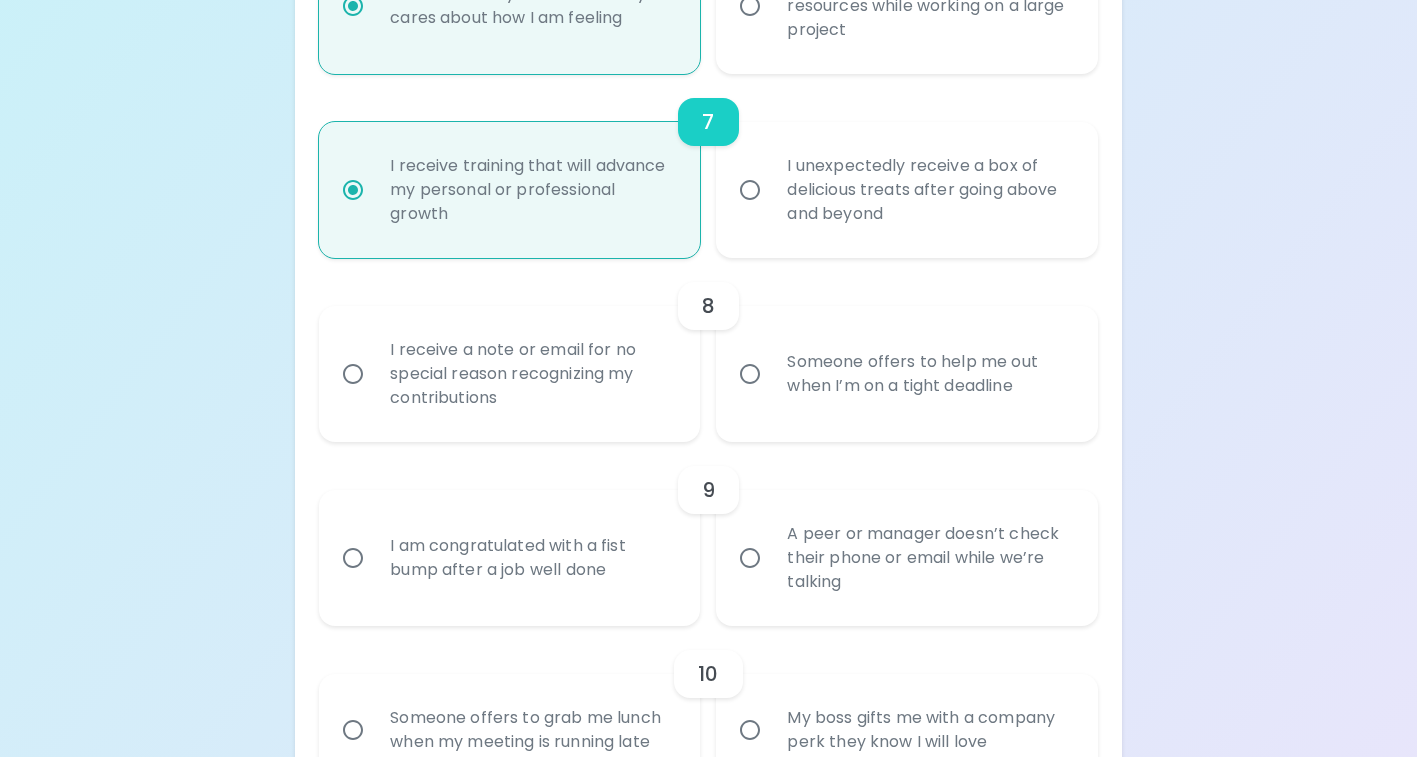 radio on "false" 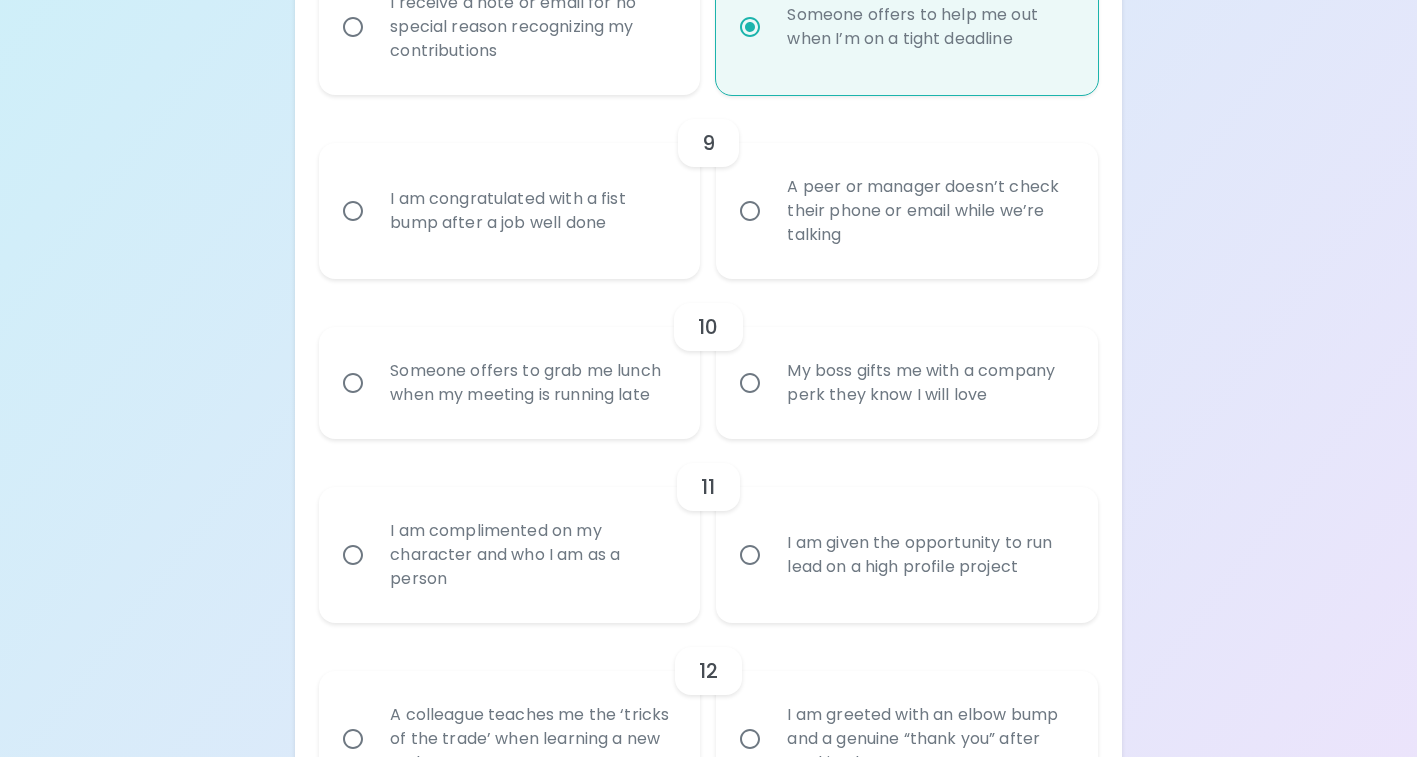 scroll, scrollTop: 1830, scrollLeft: 0, axis: vertical 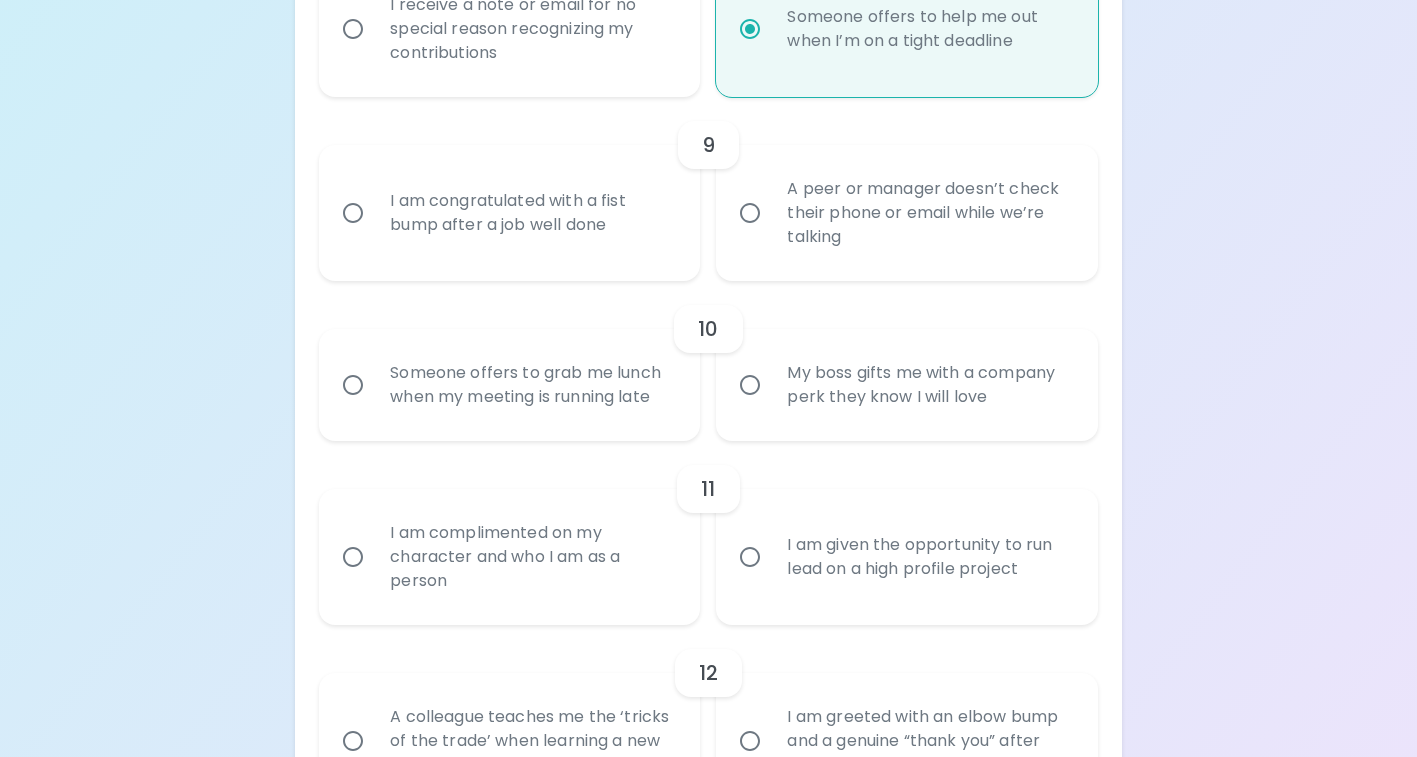 radio on "true" 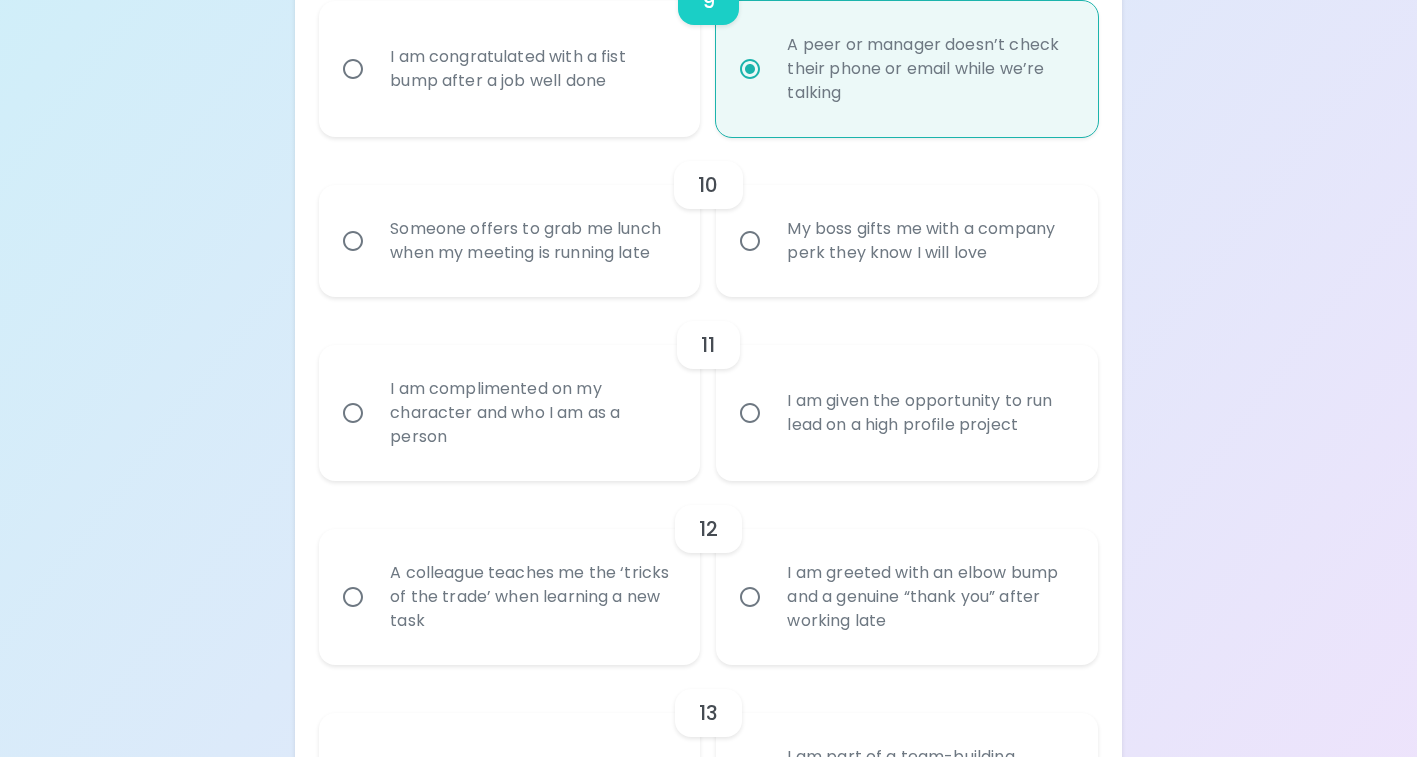 scroll, scrollTop: 1990, scrollLeft: 0, axis: vertical 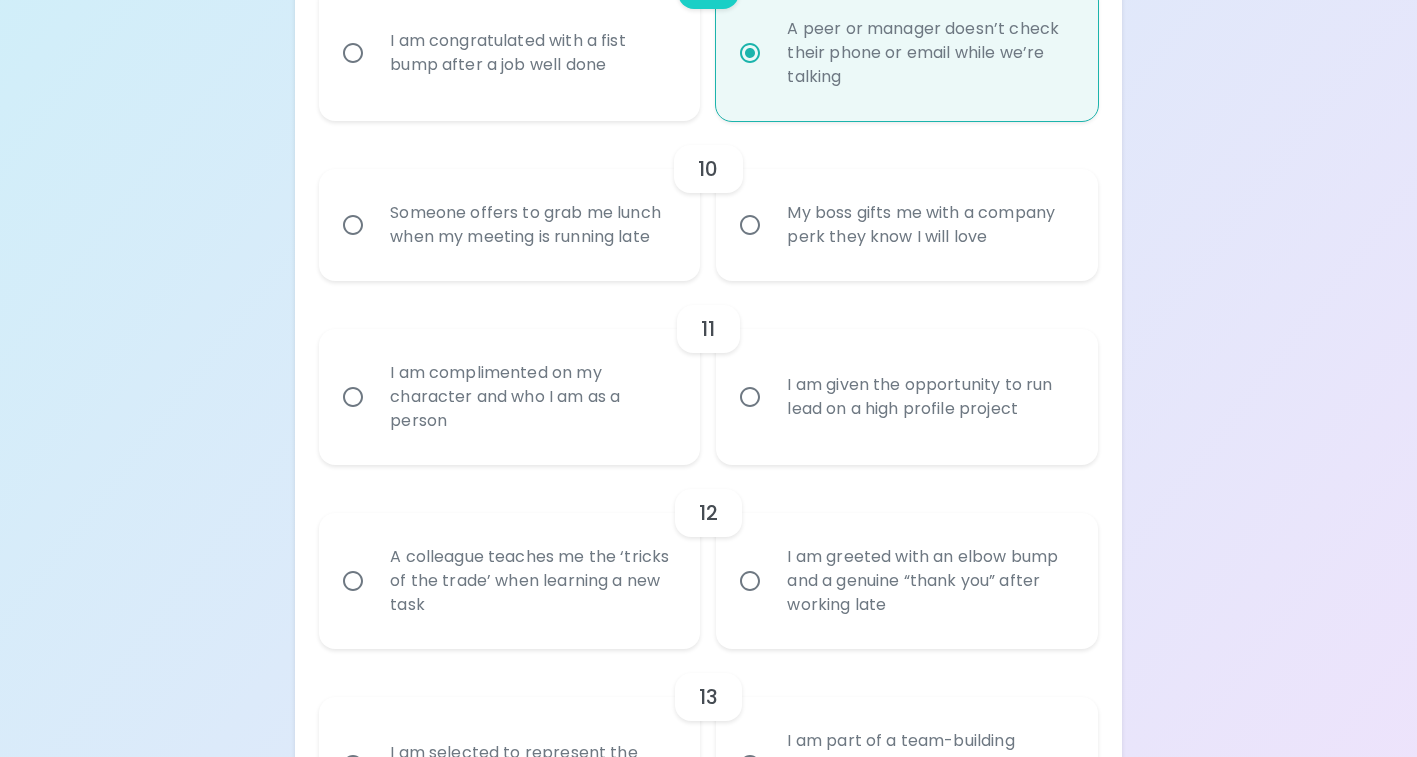 radio on "true" 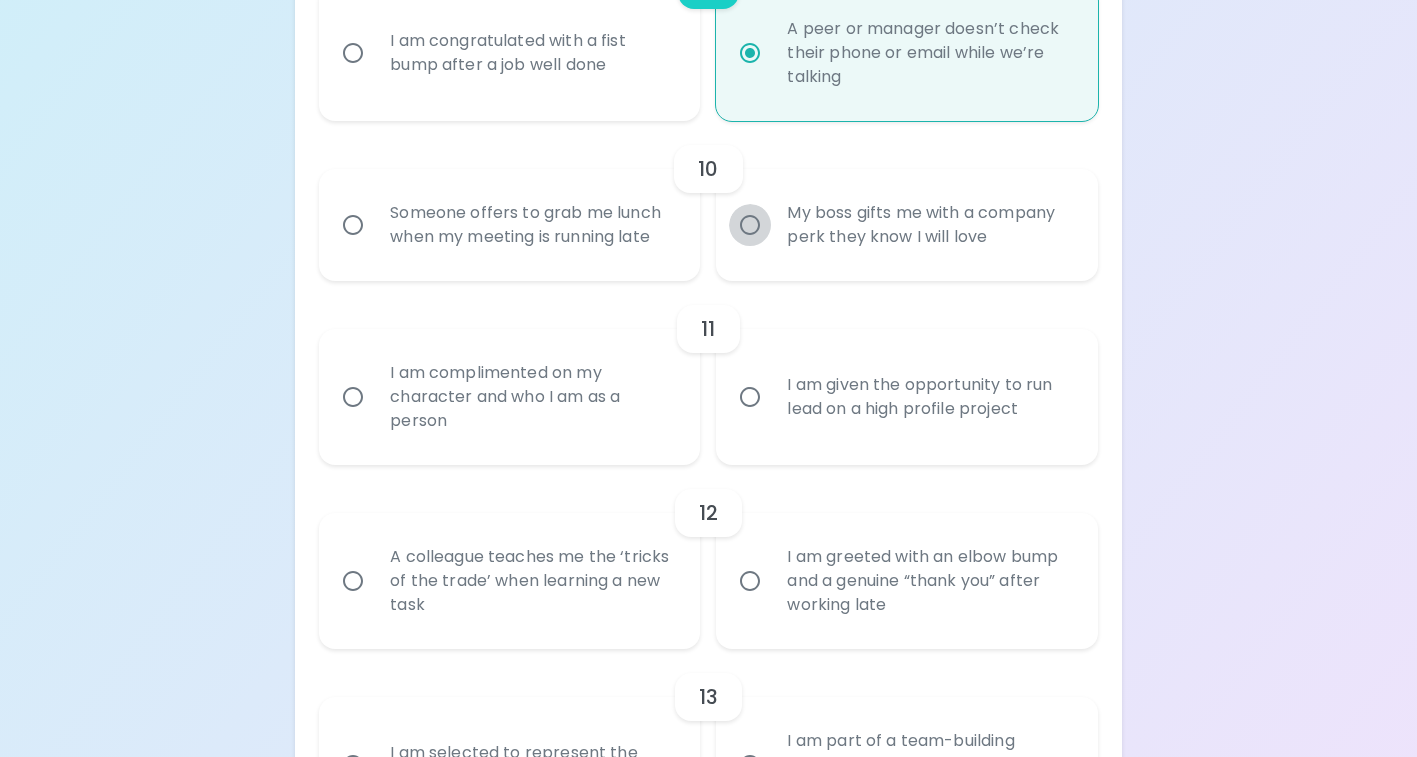 click on "My boss gifts me with a company perk they know I will love" at bounding box center (750, 225) 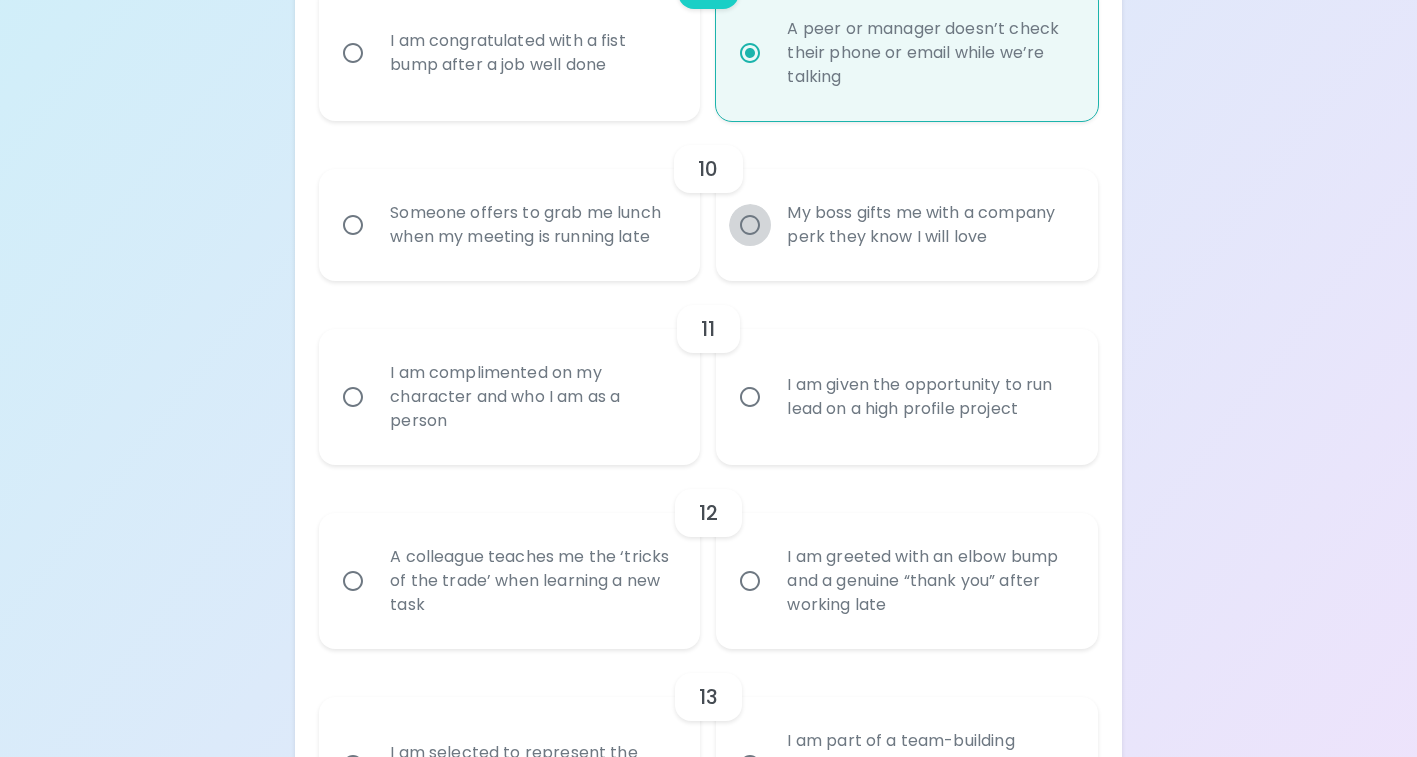radio on "false" 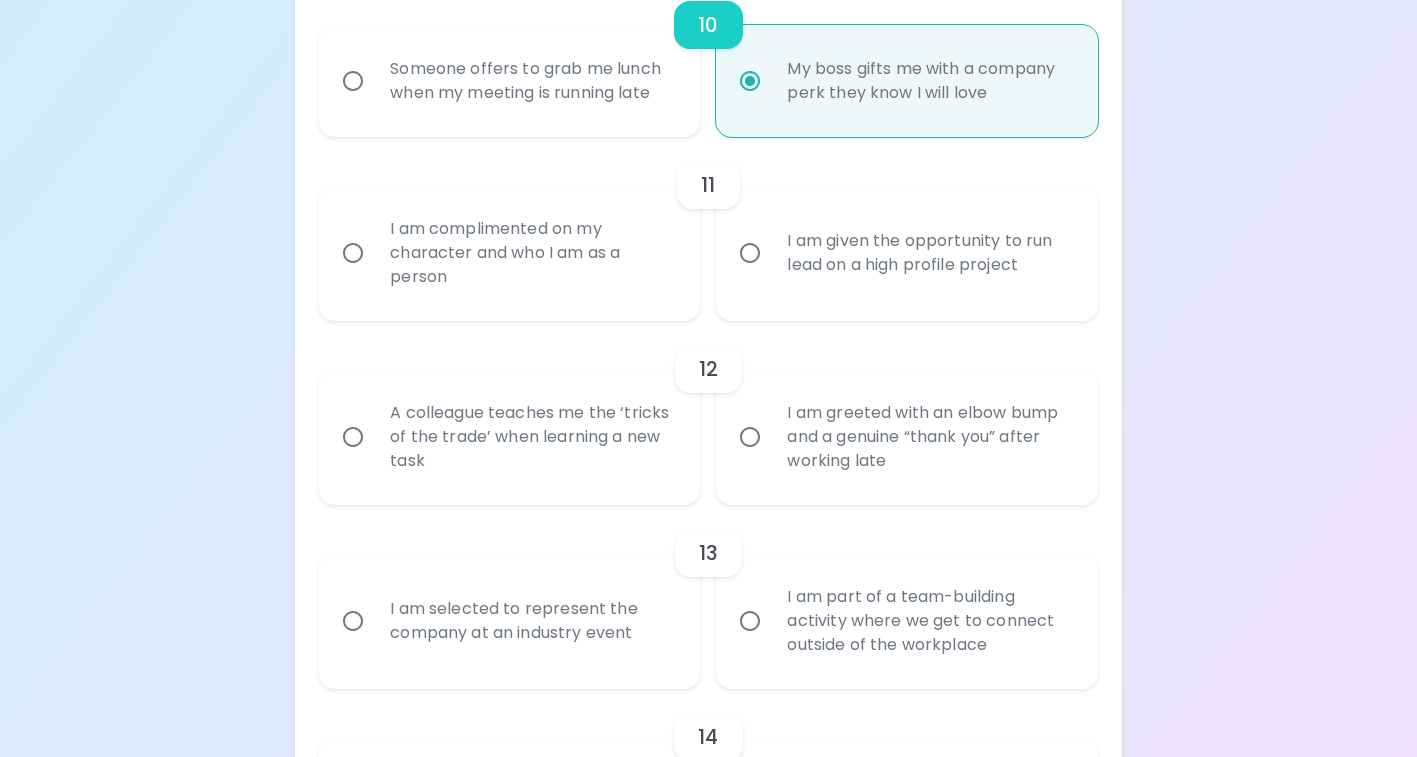 scroll, scrollTop: 2150, scrollLeft: 0, axis: vertical 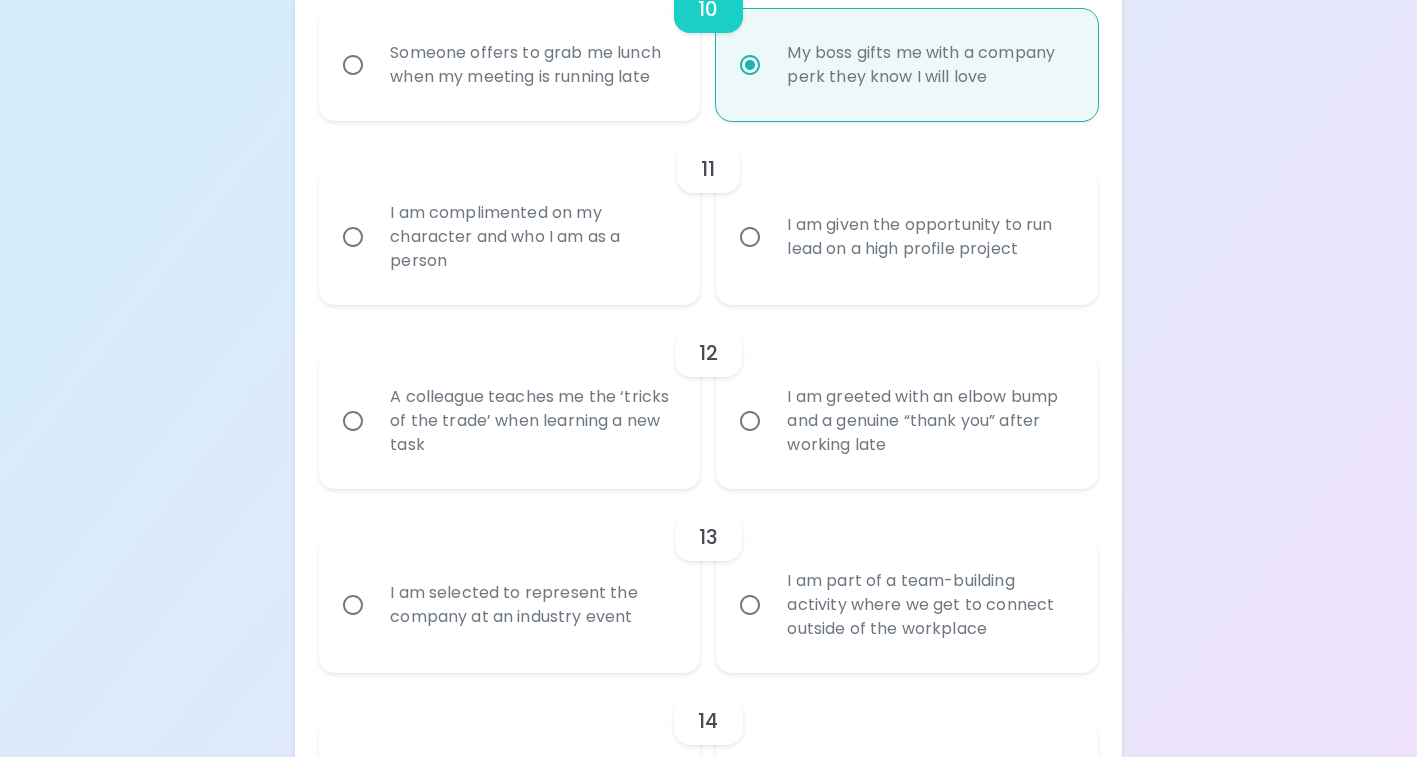 radio on "true" 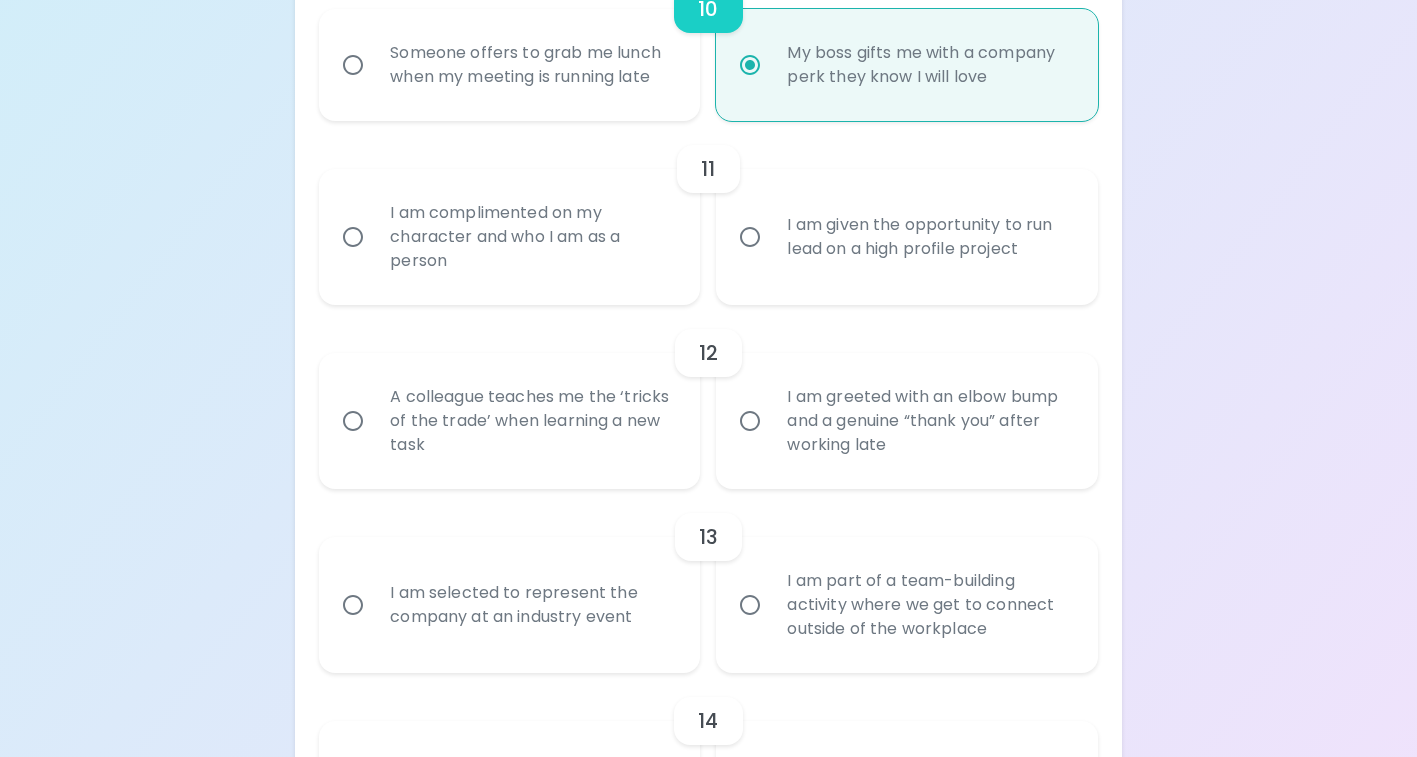 radio on "false" 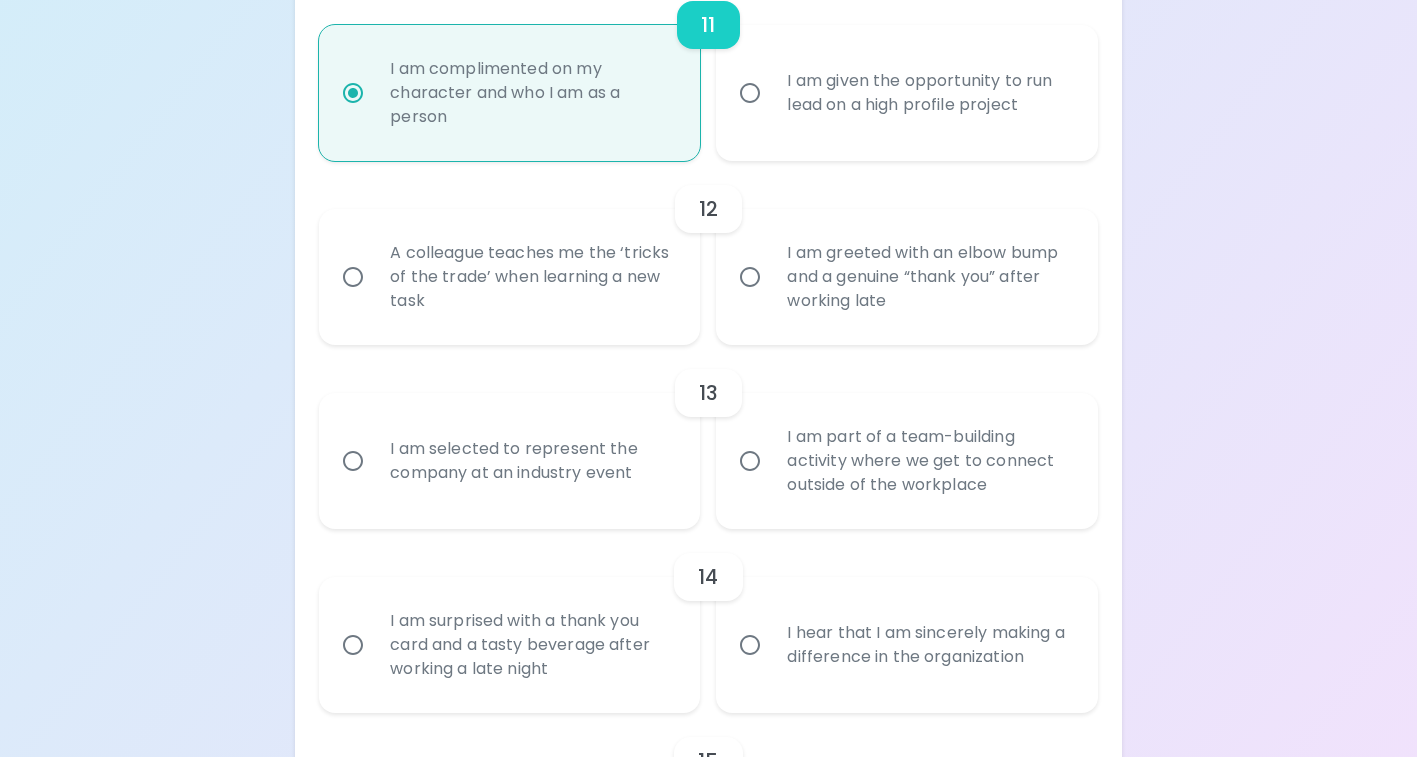 scroll, scrollTop: 2310, scrollLeft: 0, axis: vertical 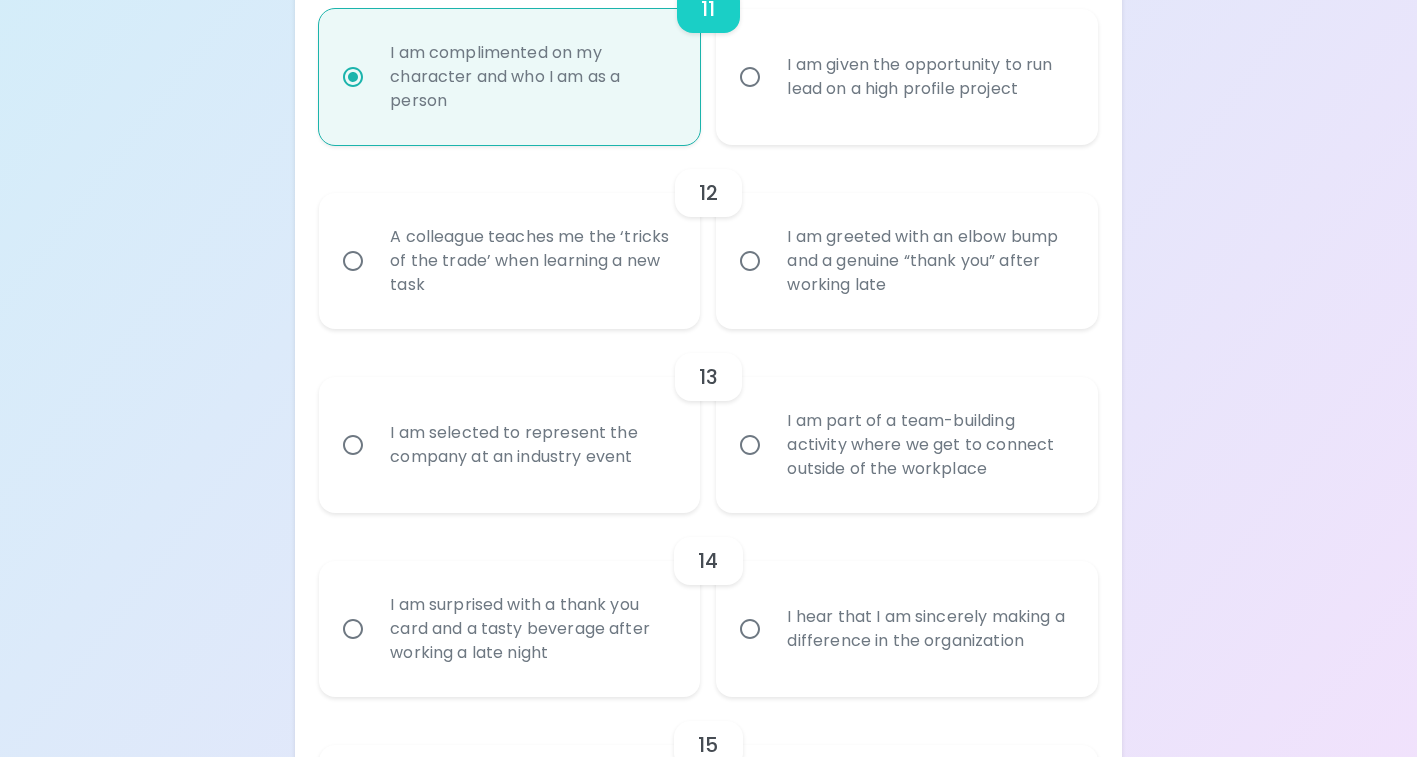 radio on "true" 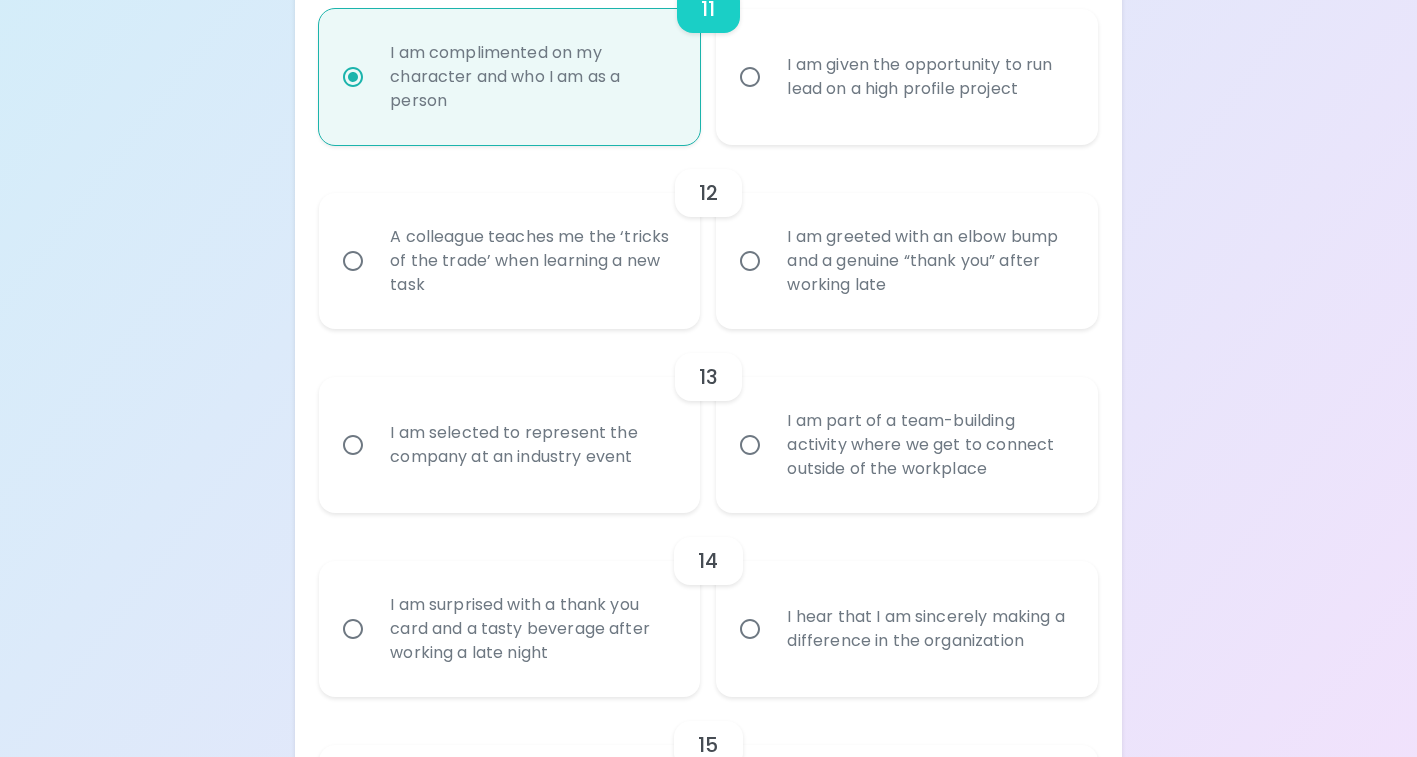 radio on "false" 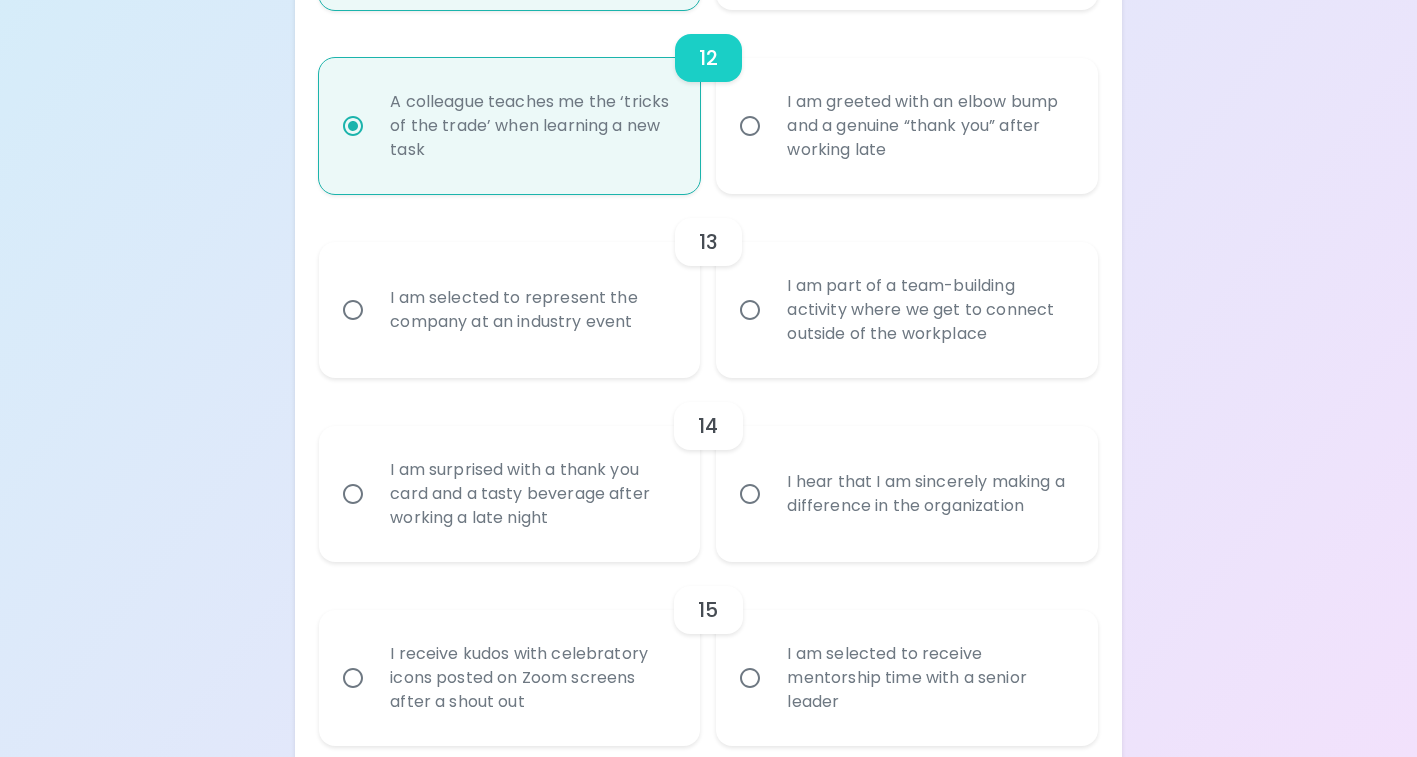 scroll, scrollTop: 2470, scrollLeft: 0, axis: vertical 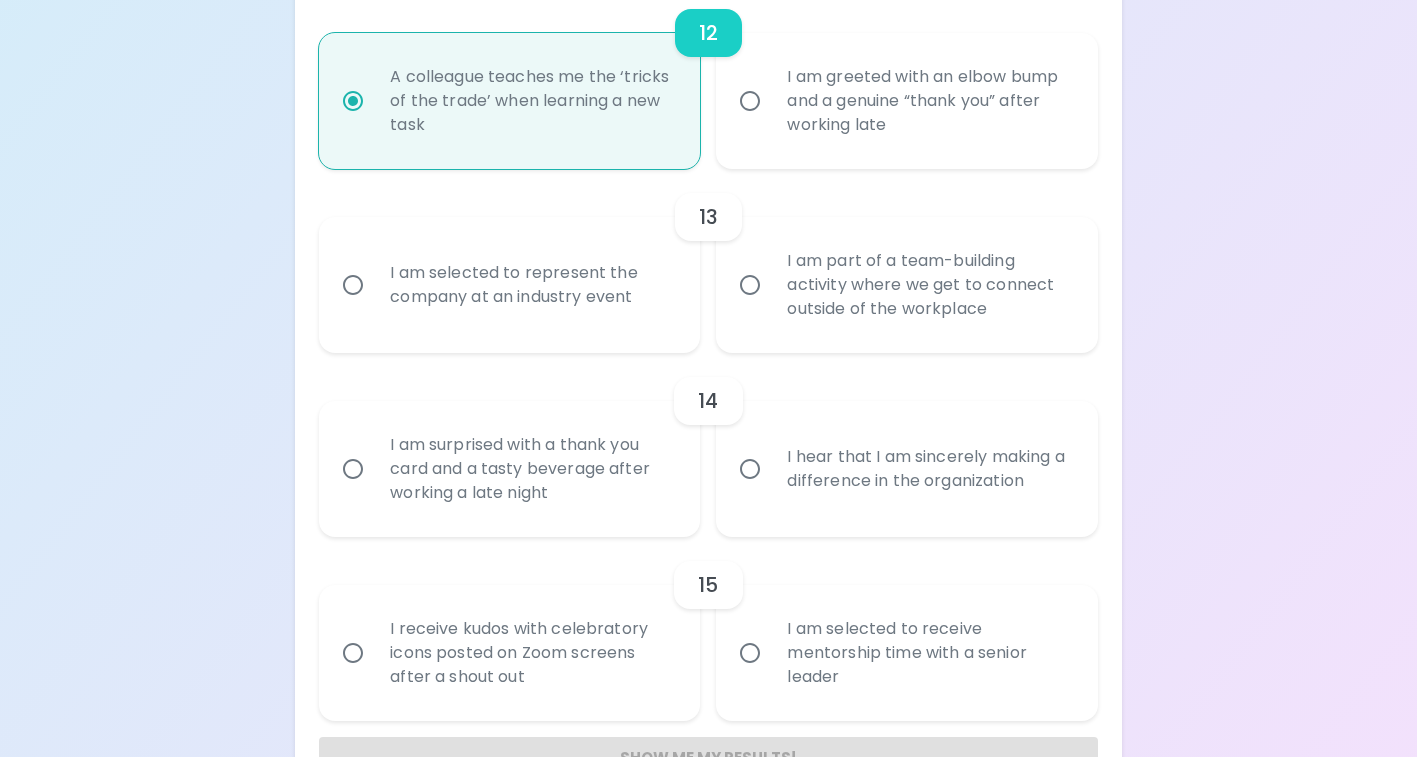 radio on "true" 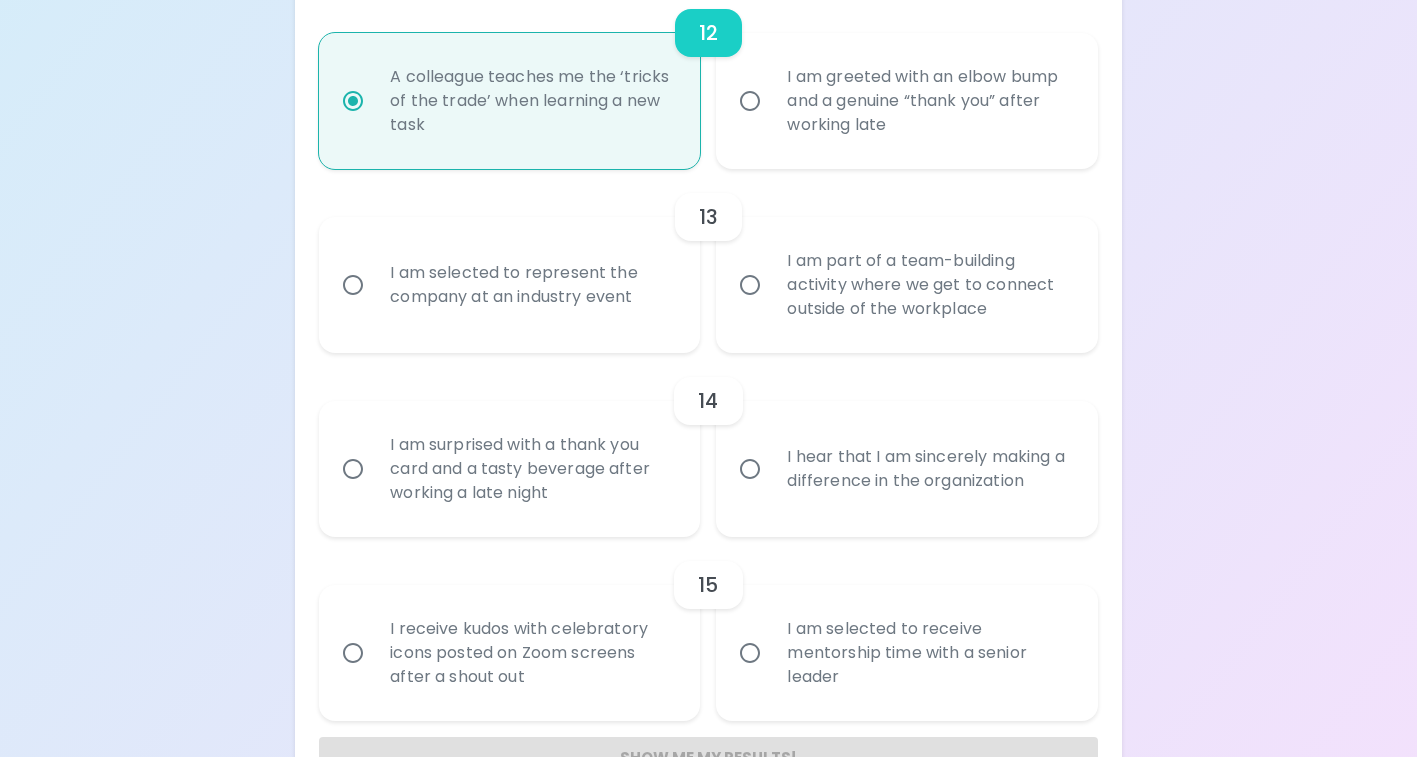 radio on "false" 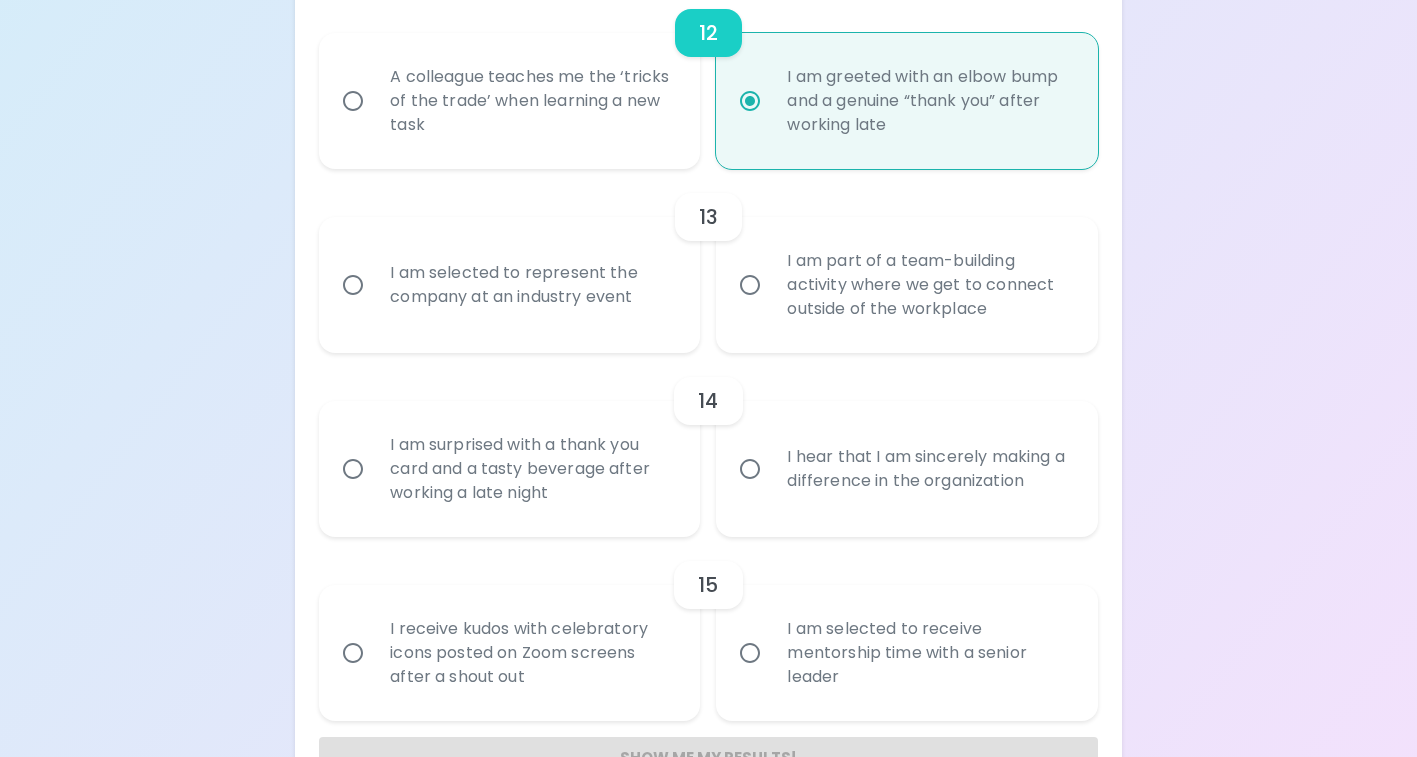 radio on "true" 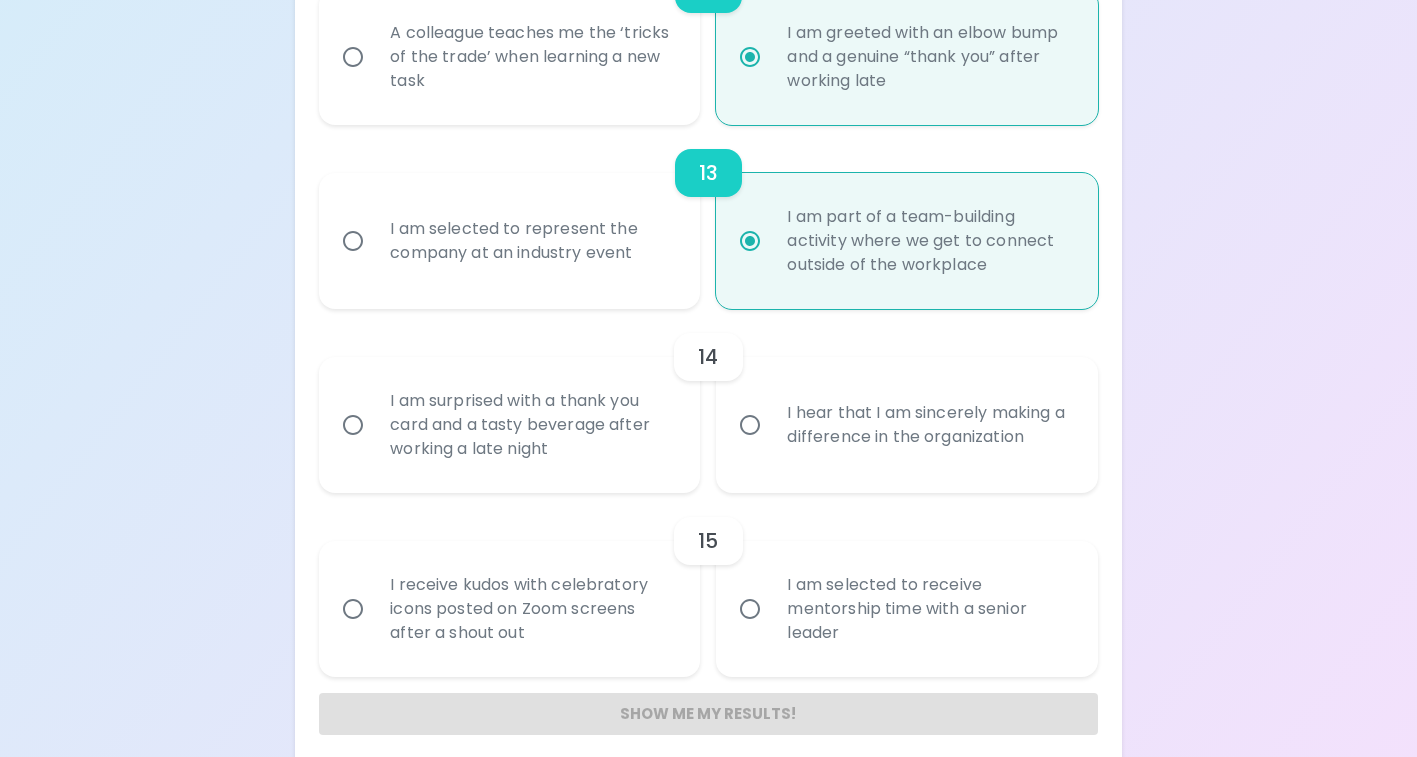 scroll, scrollTop: 2532, scrollLeft: 0, axis: vertical 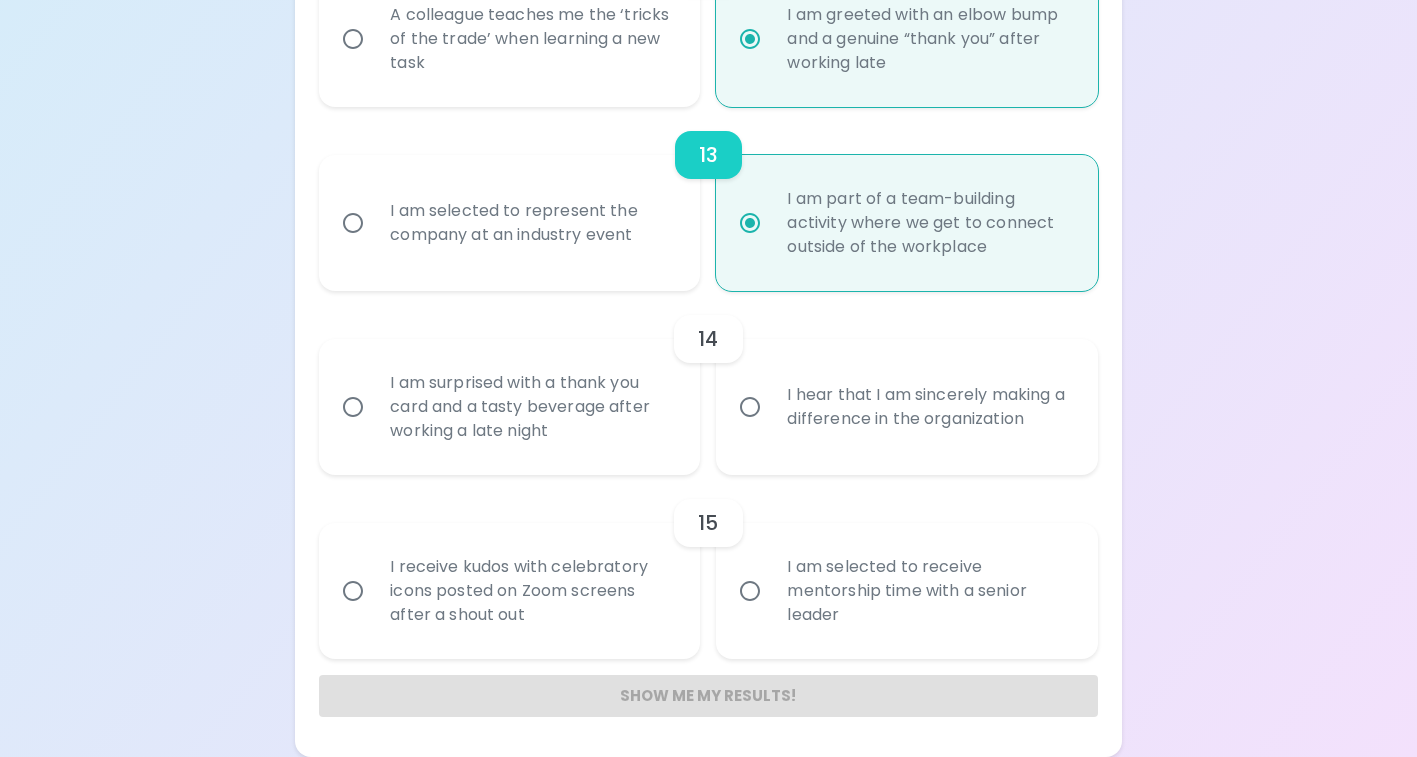 radio on "true" 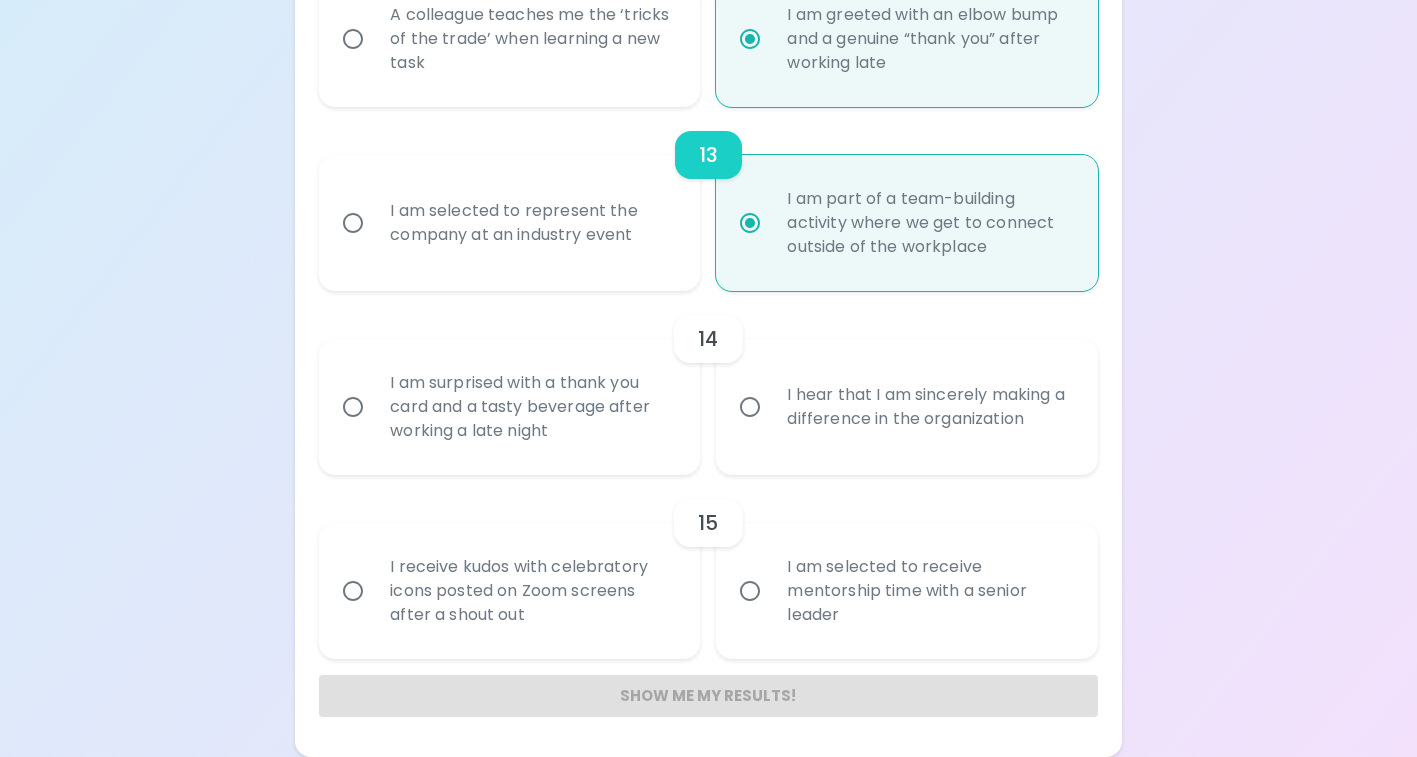 radio on "false" 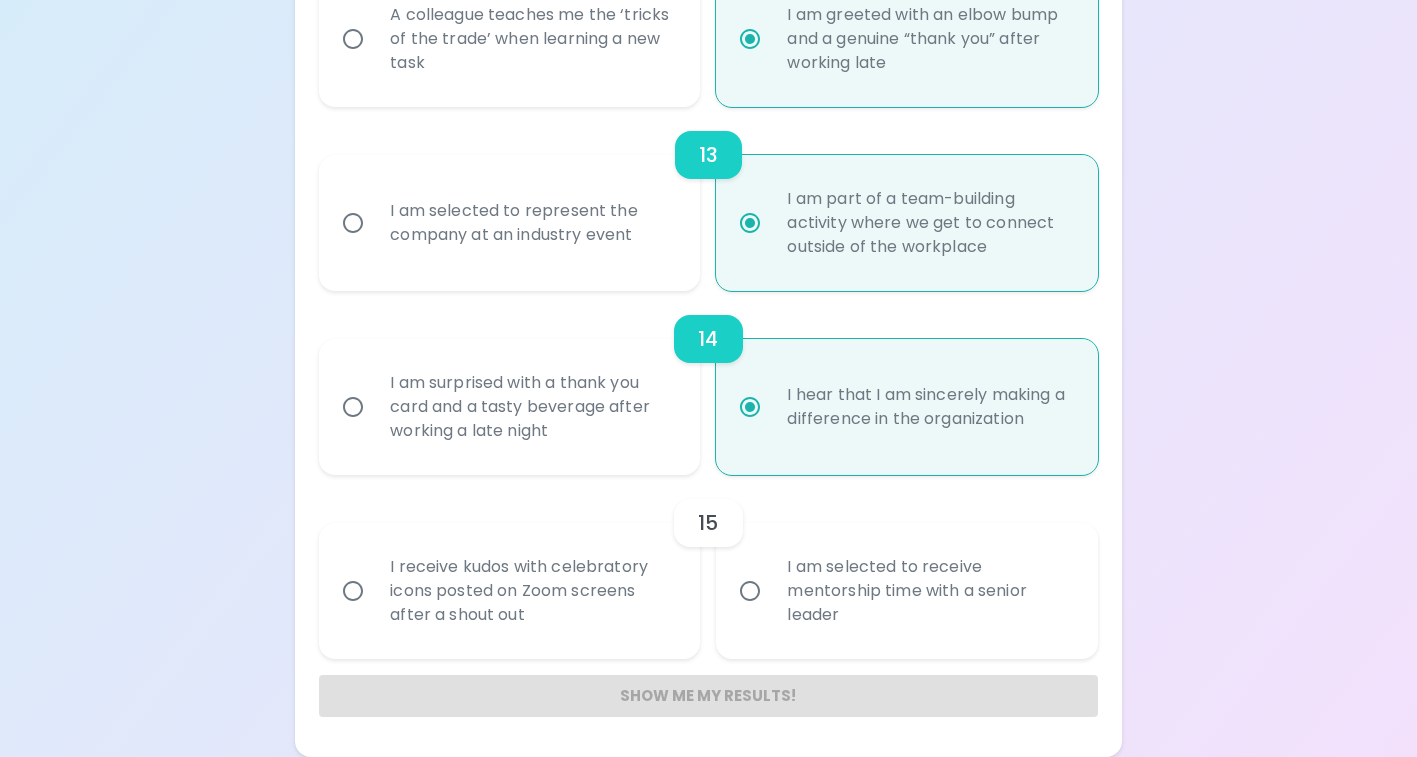 radio on "true" 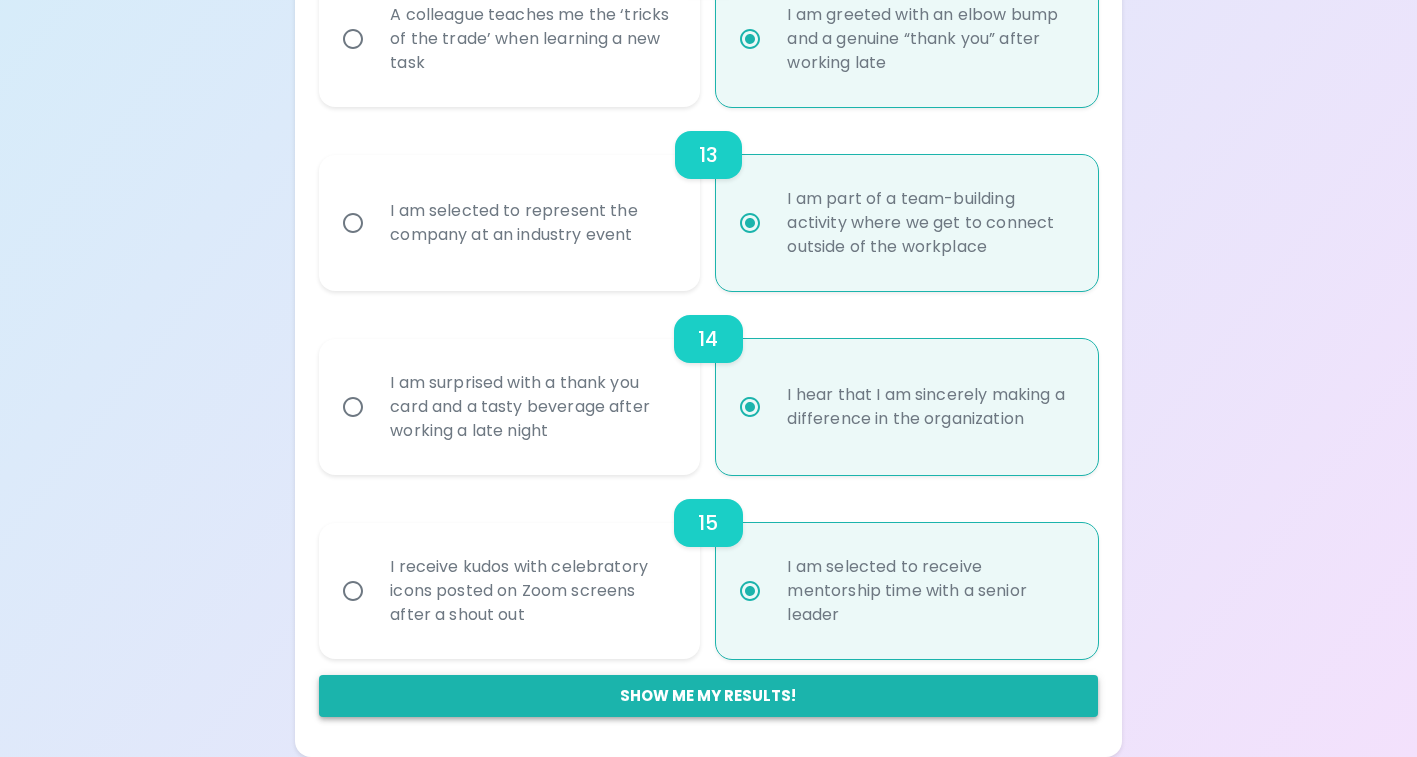 radio on "true" 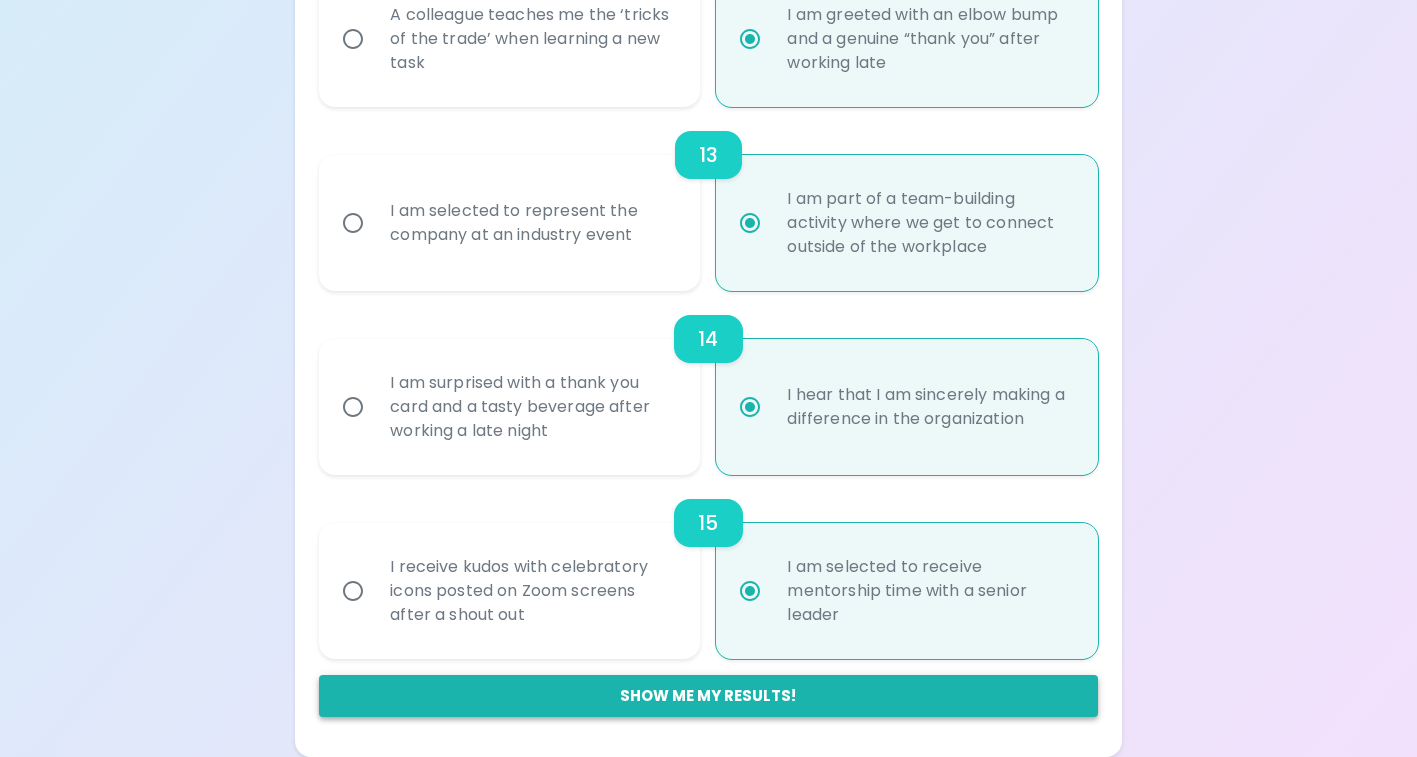 click on "Show me my results!" at bounding box center [708, 696] 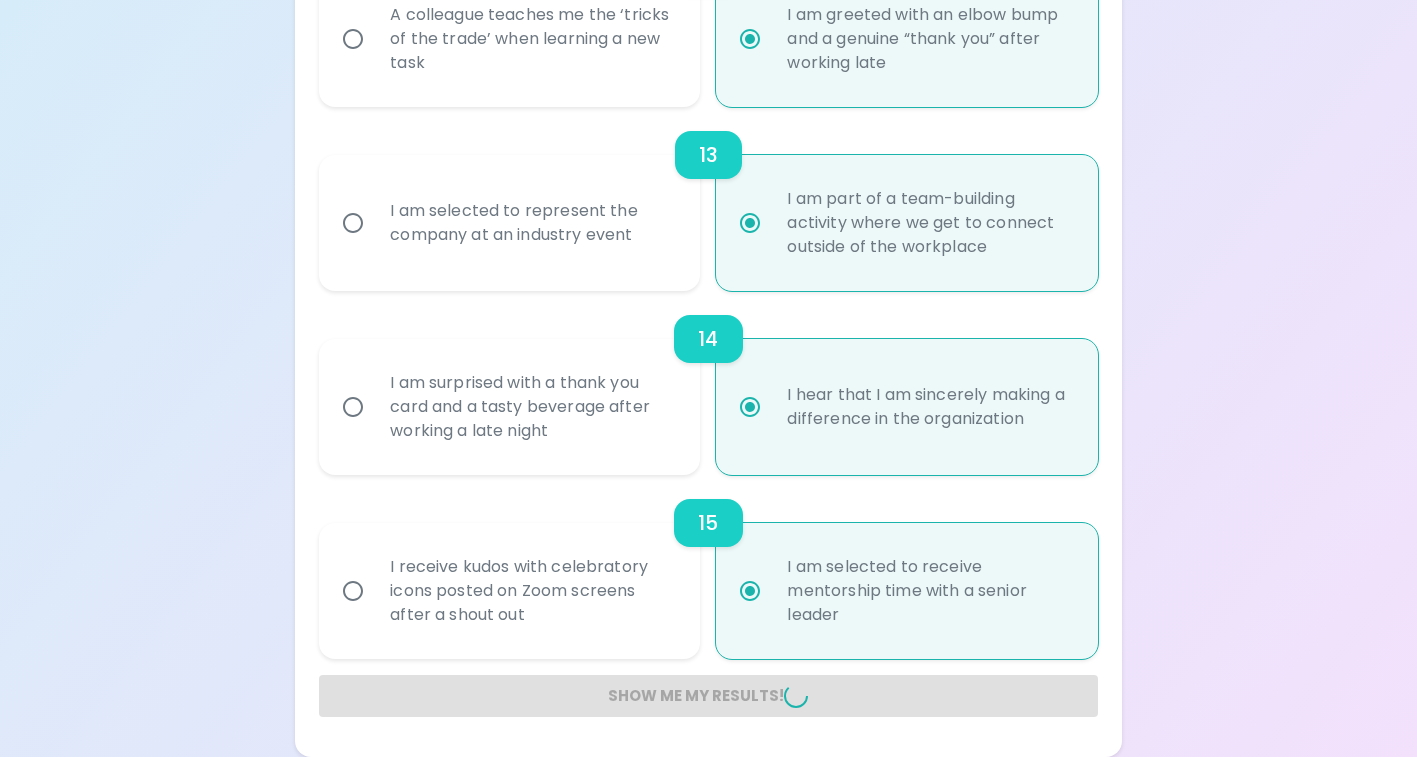 radio on "false" 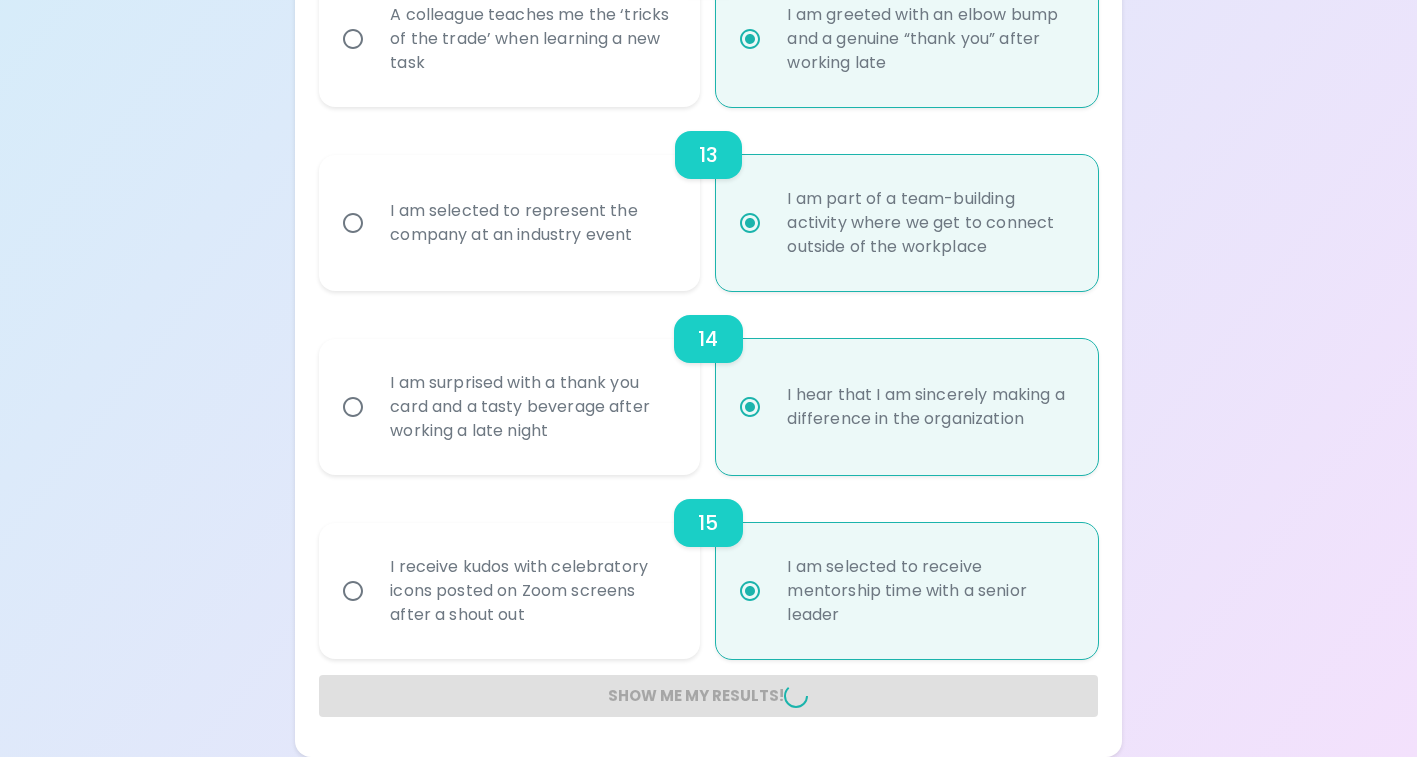 radio on "false" 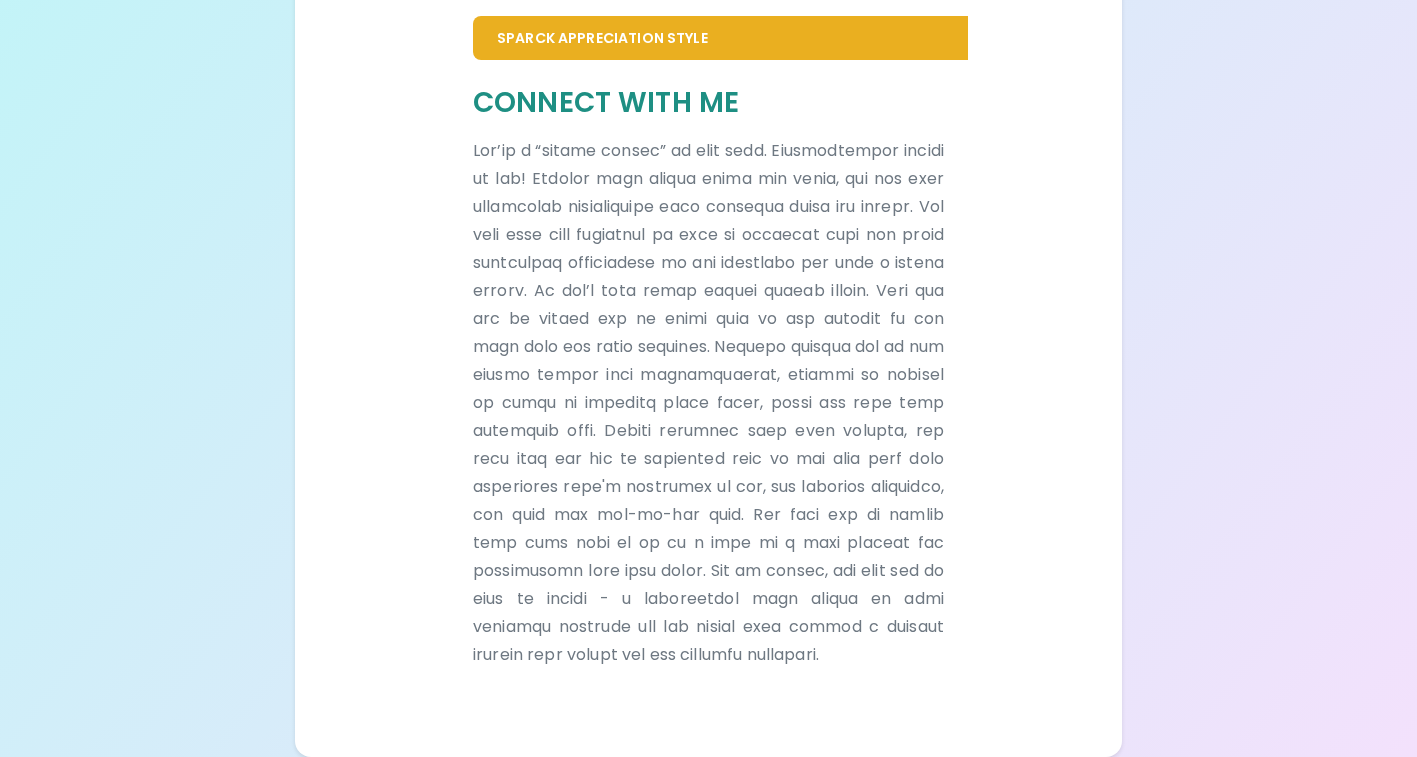 scroll, scrollTop: 475, scrollLeft: 0, axis: vertical 